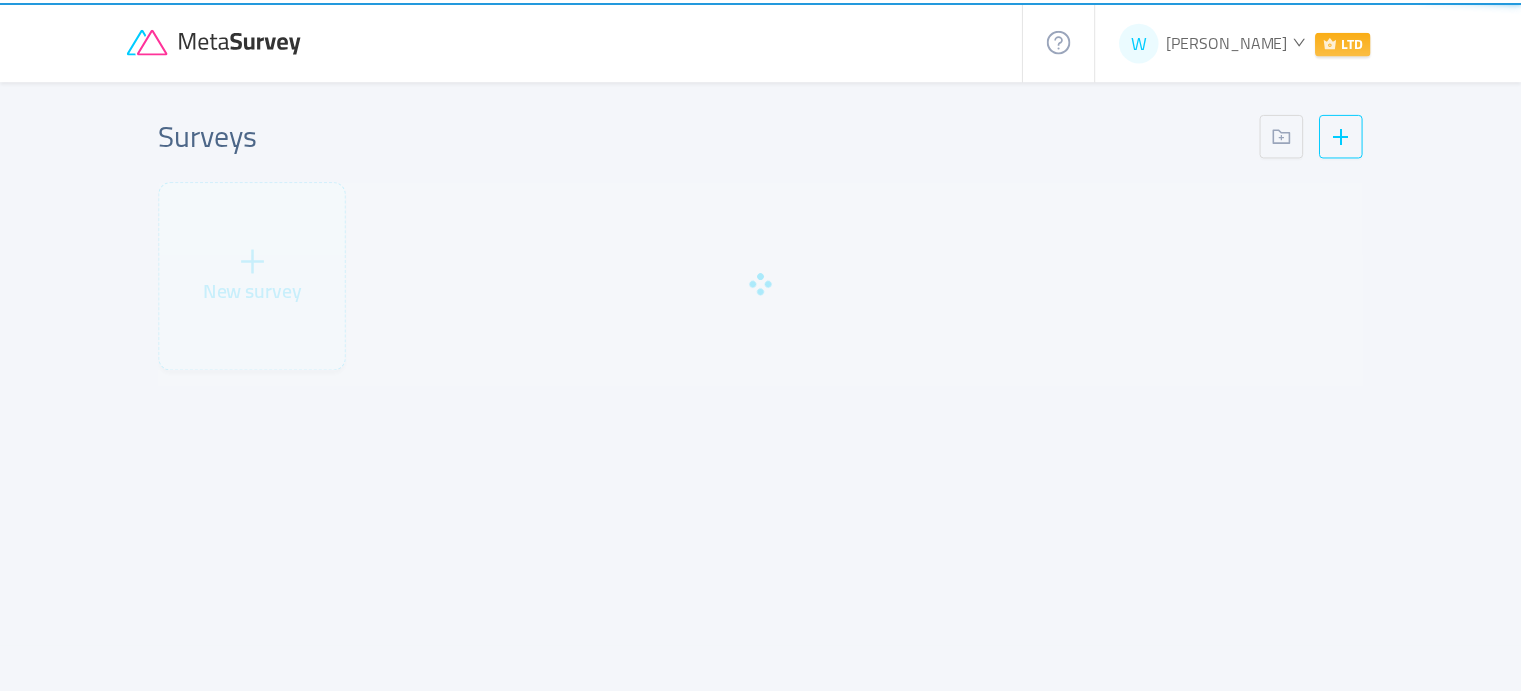 scroll, scrollTop: 0, scrollLeft: 0, axis: both 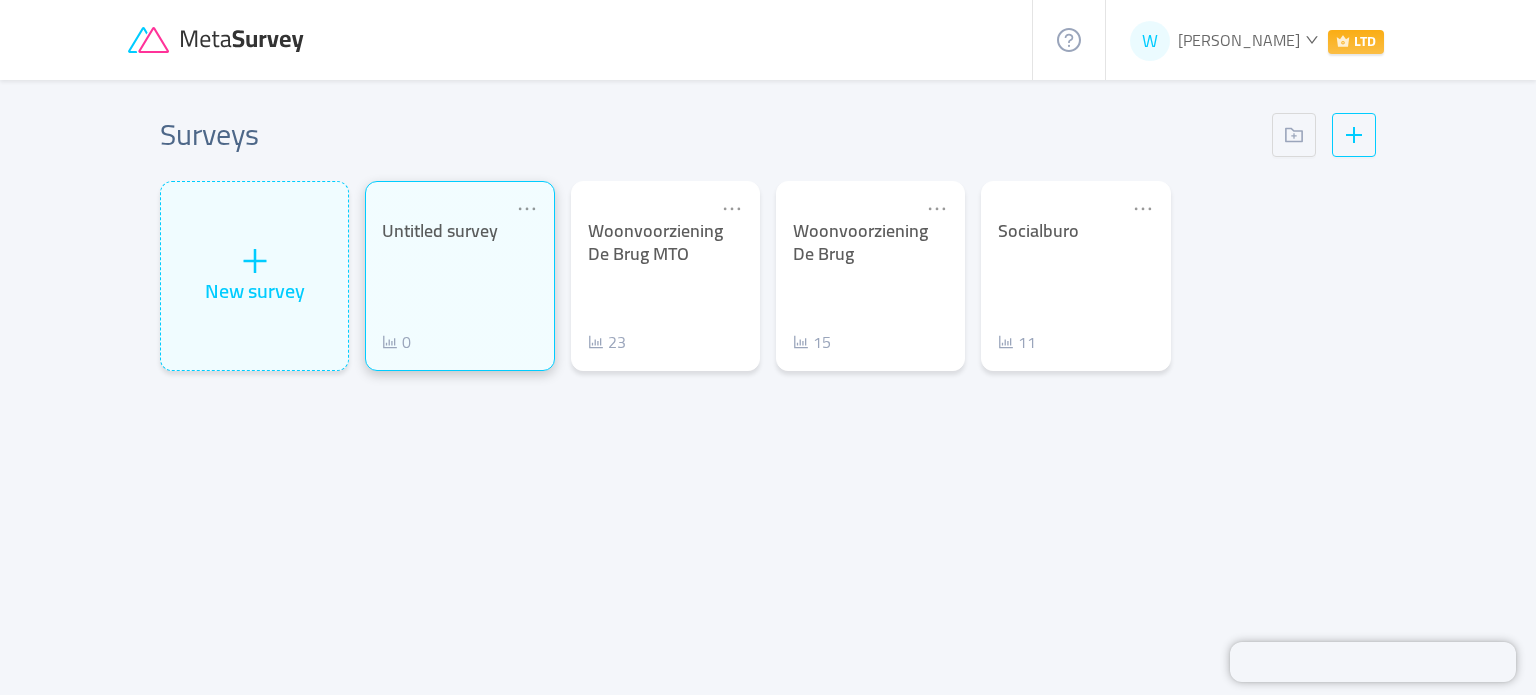 click on "Untitled survey  0" at bounding box center (459, 287) 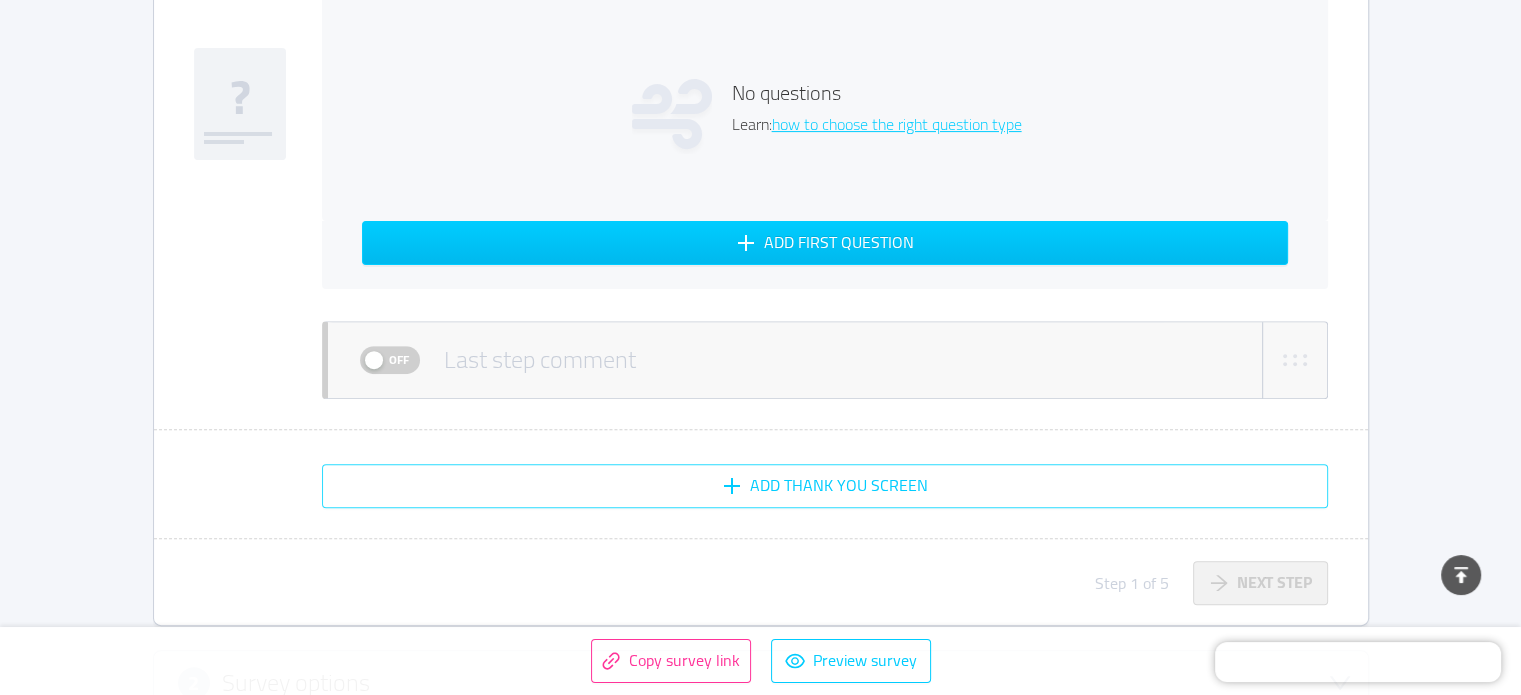 scroll, scrollTop: 520, scrollLeft: 0, axis: vertical 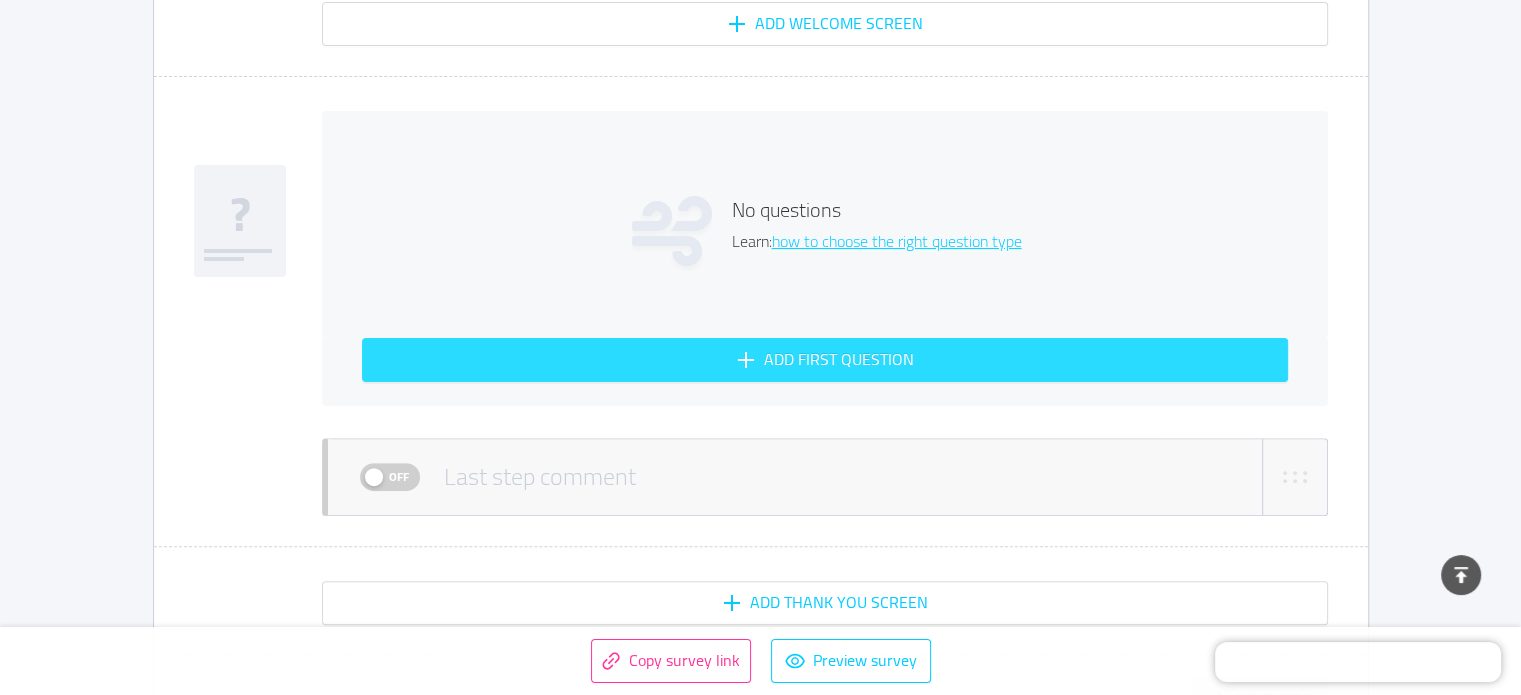 click on "Add first question" at bounding box center [825, 360] 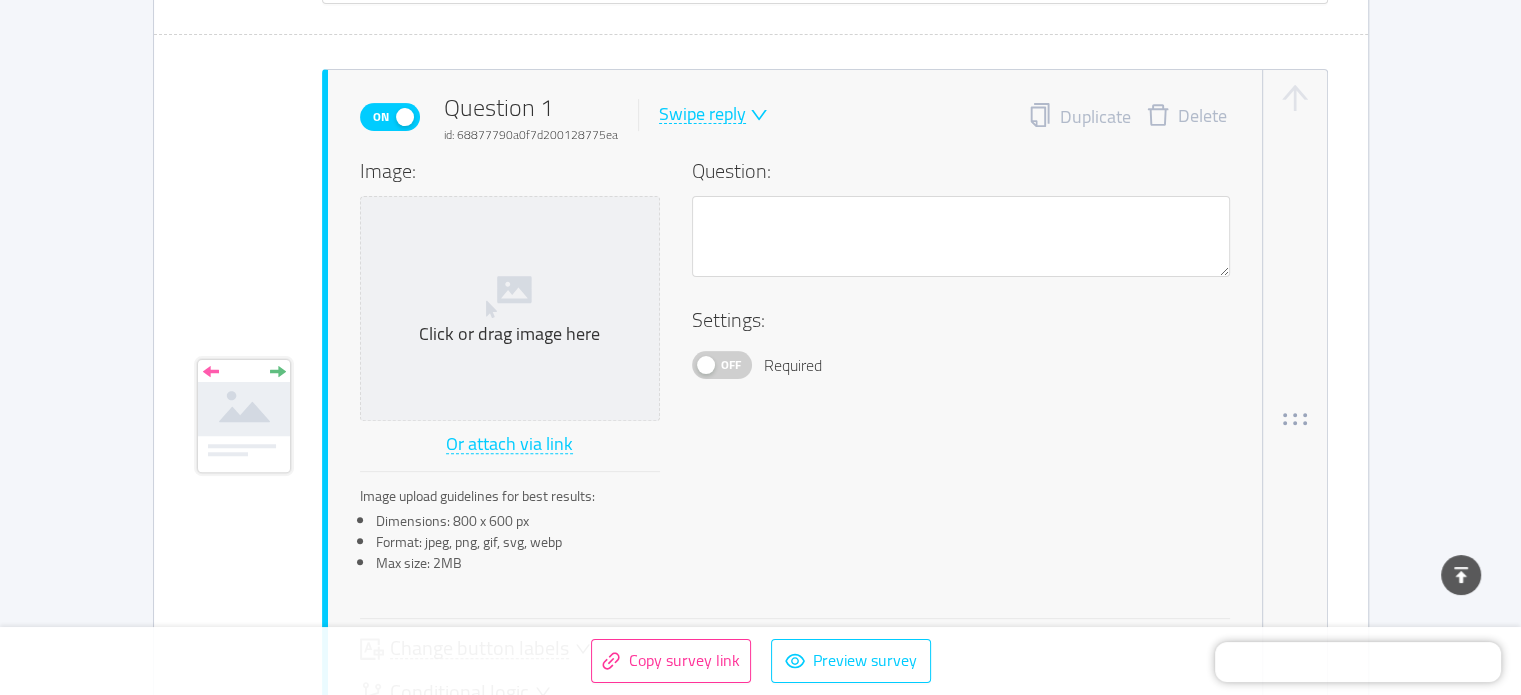 scroll, scrollTop: 532, scrollLeft: 0, axis: vertical 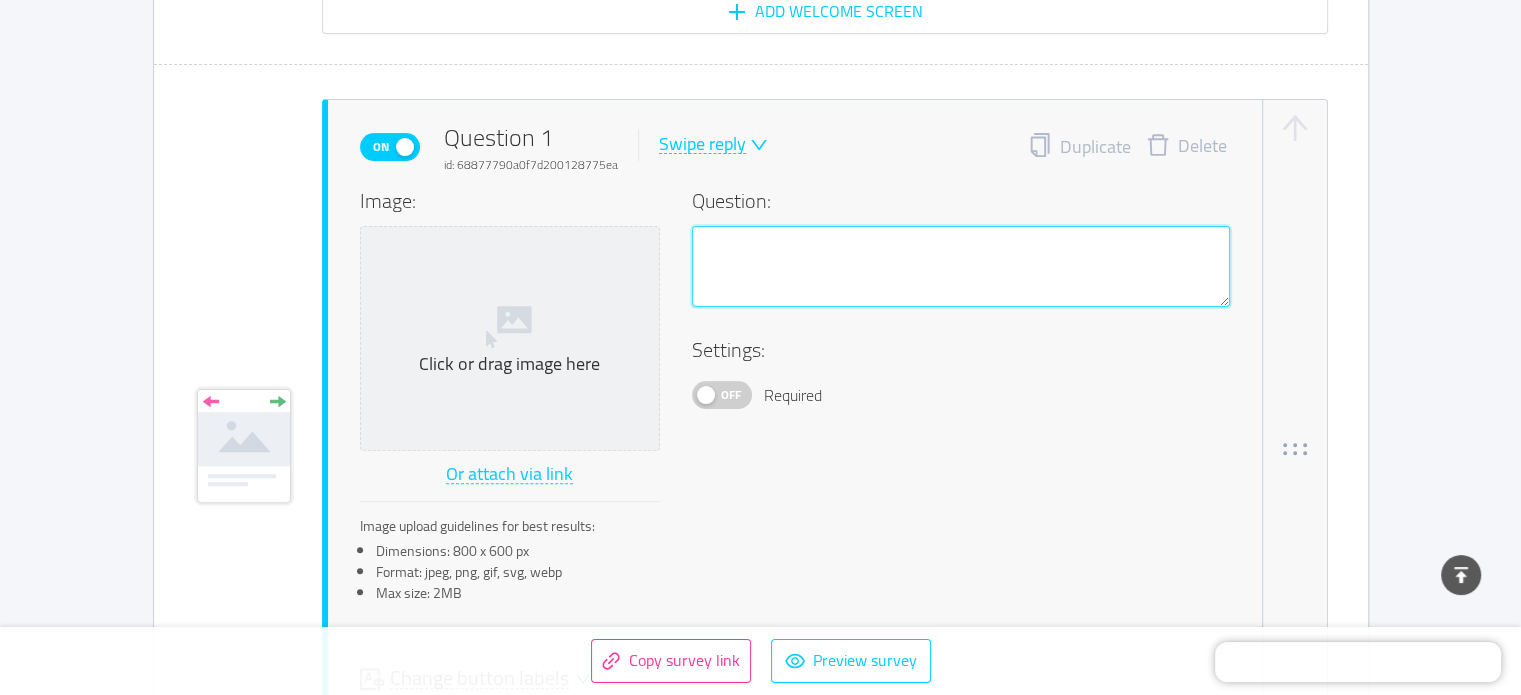 click at bounding box center [961, 267] 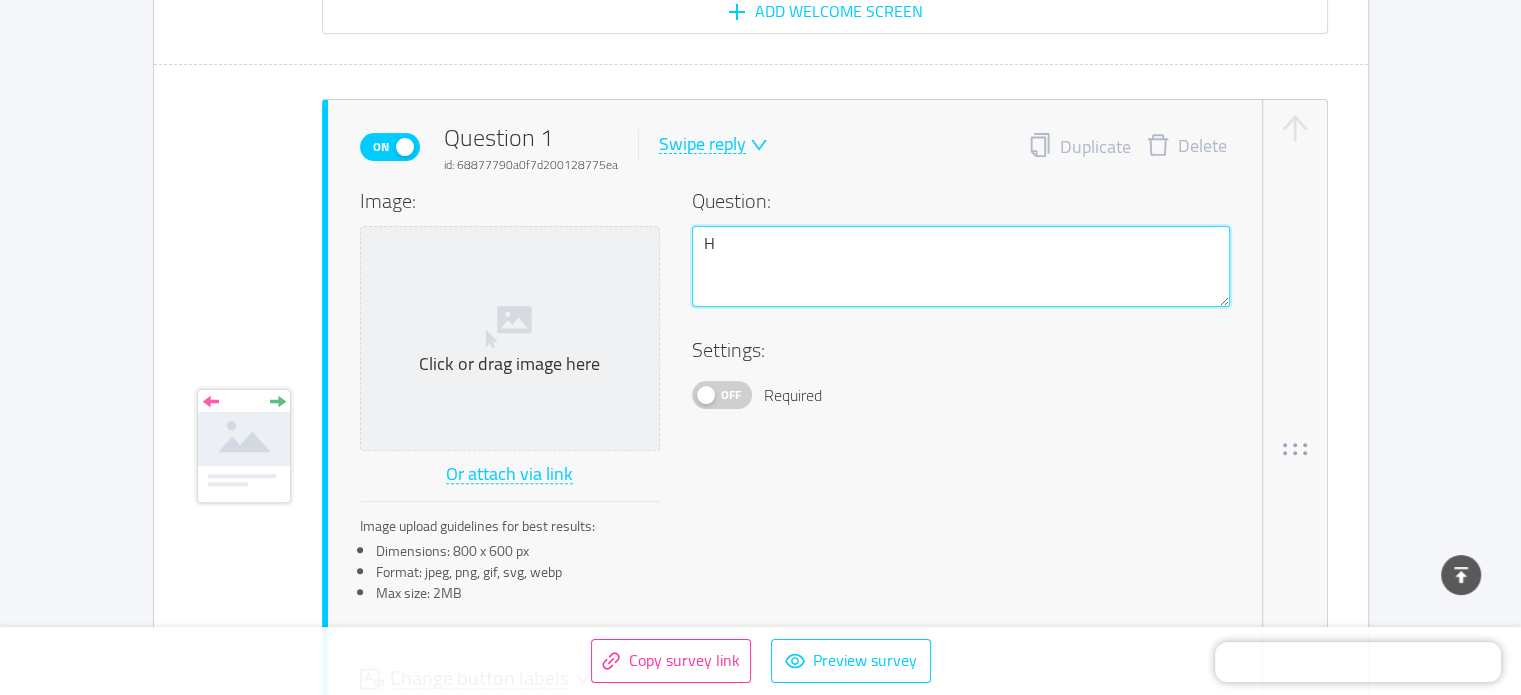 type 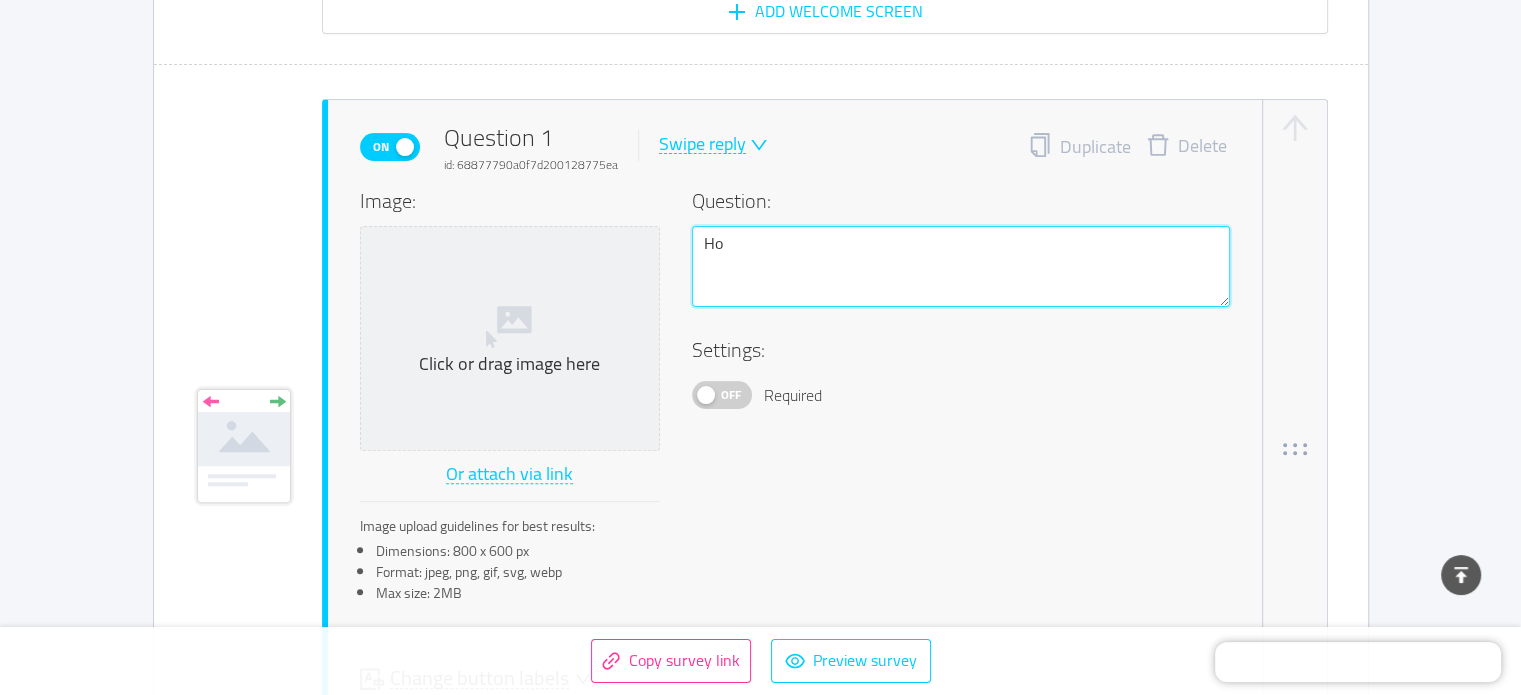 type 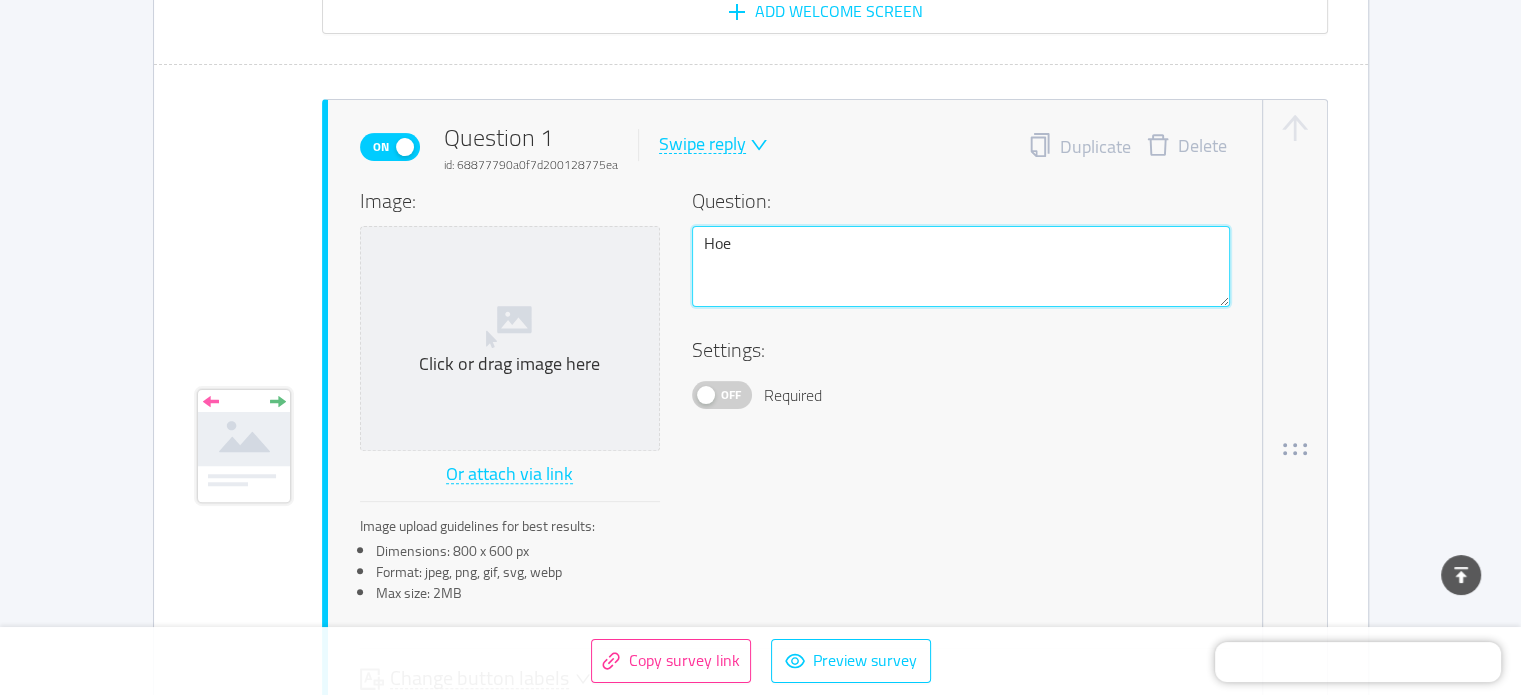 type 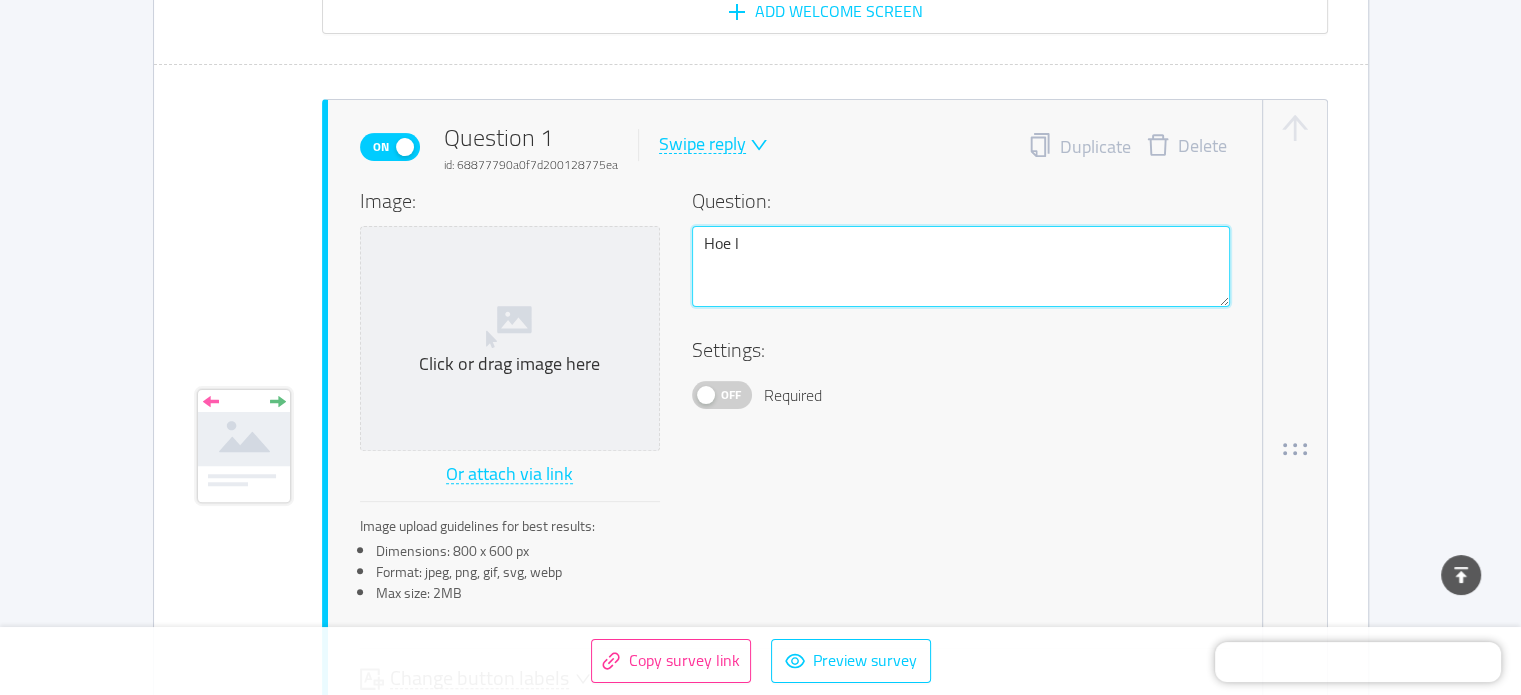 type 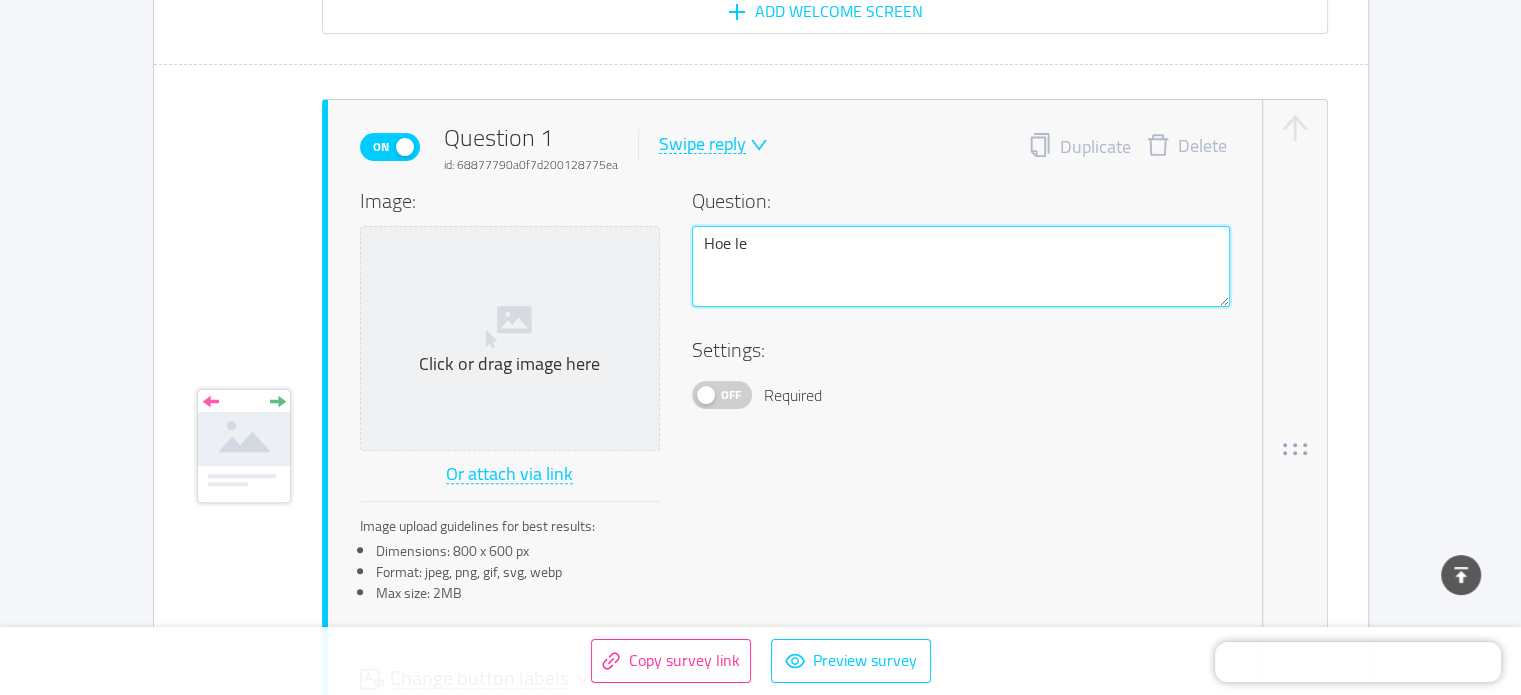 type 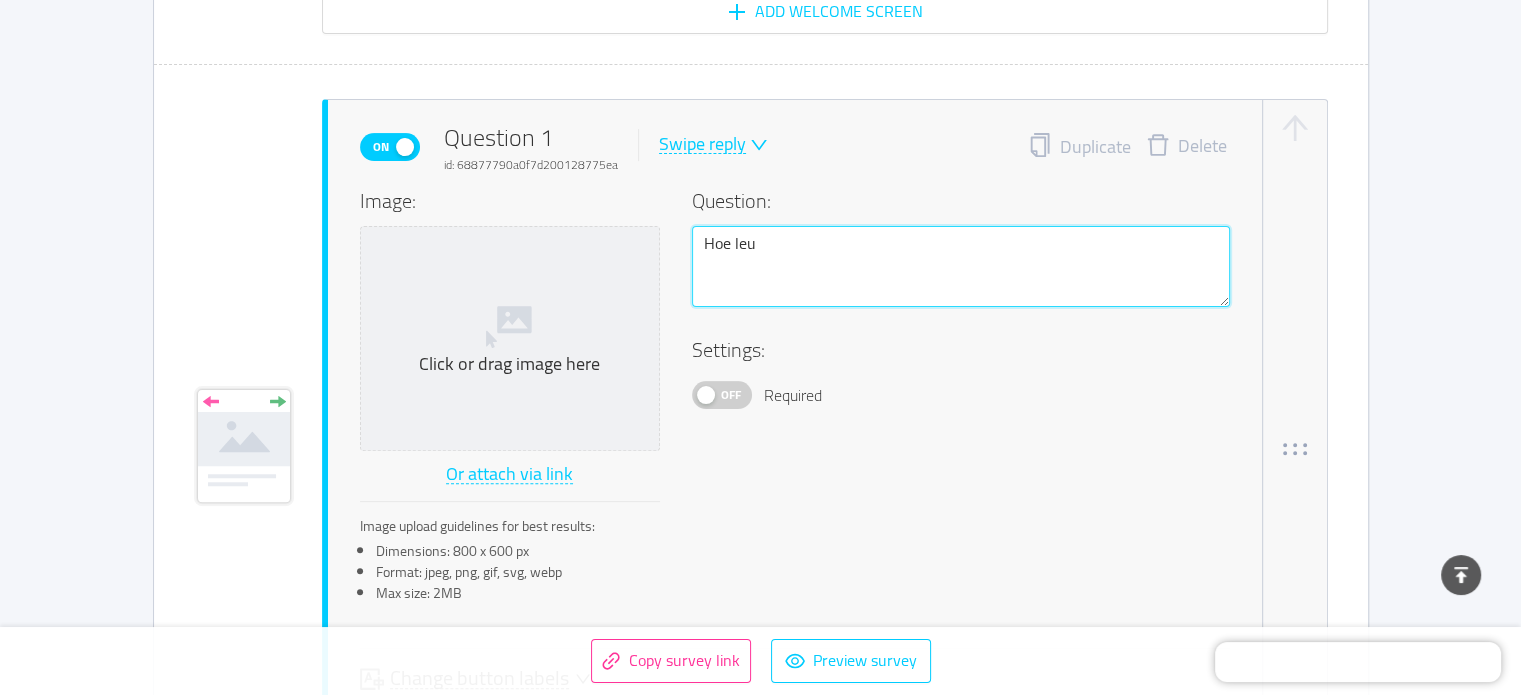 type 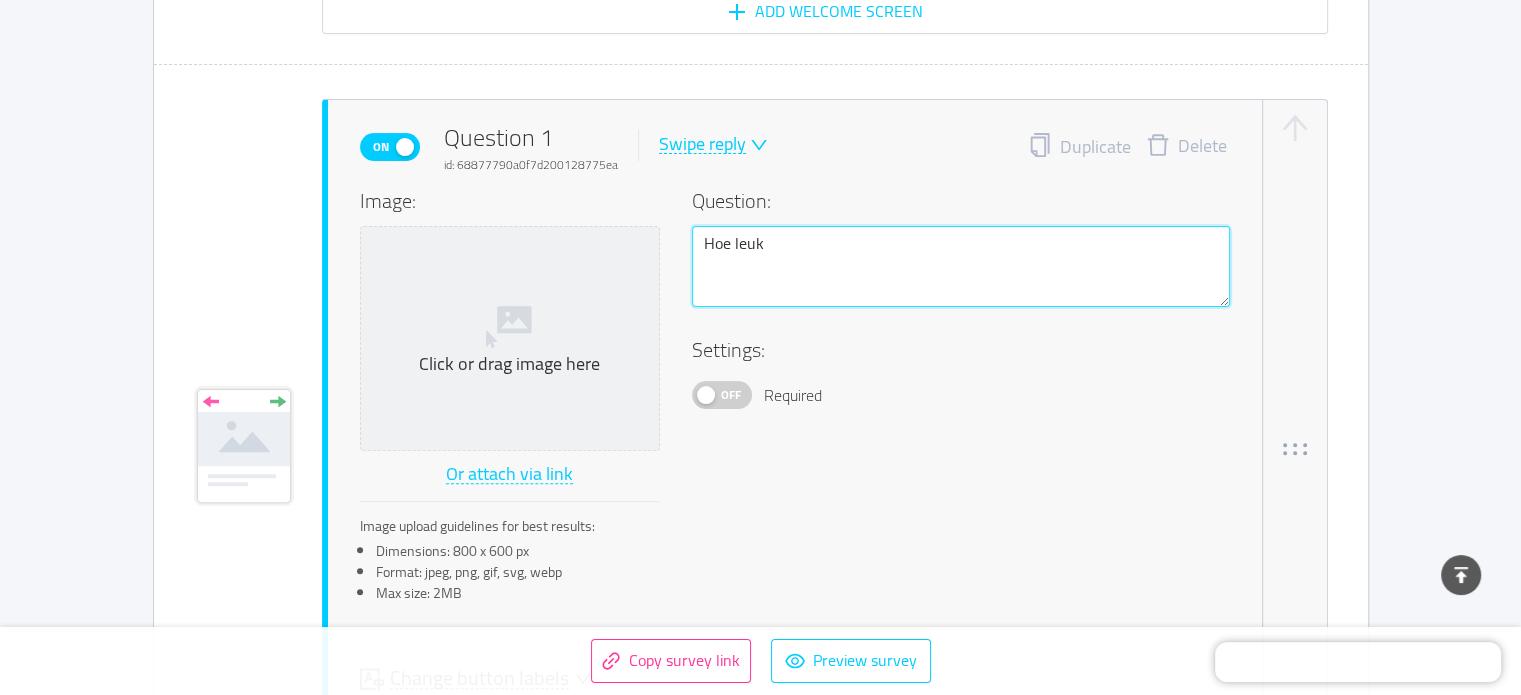 type 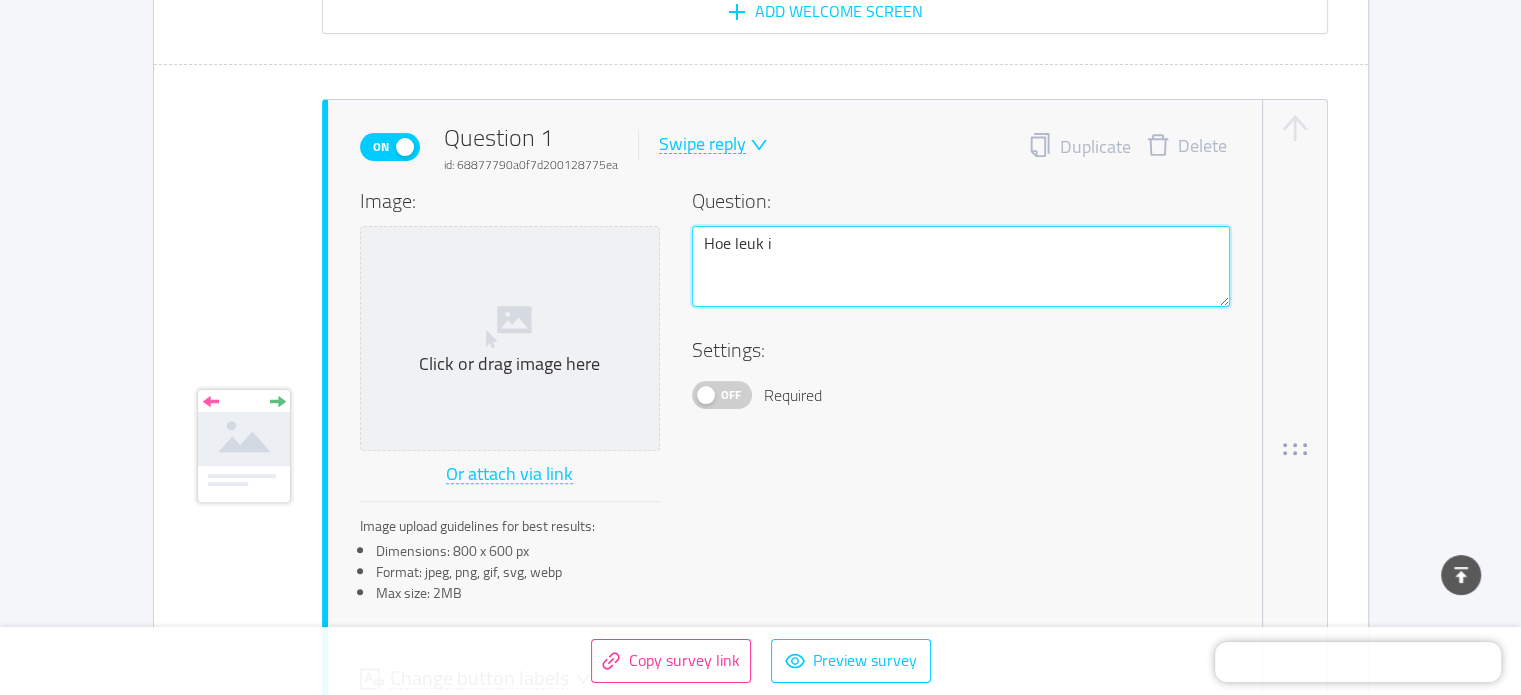 type 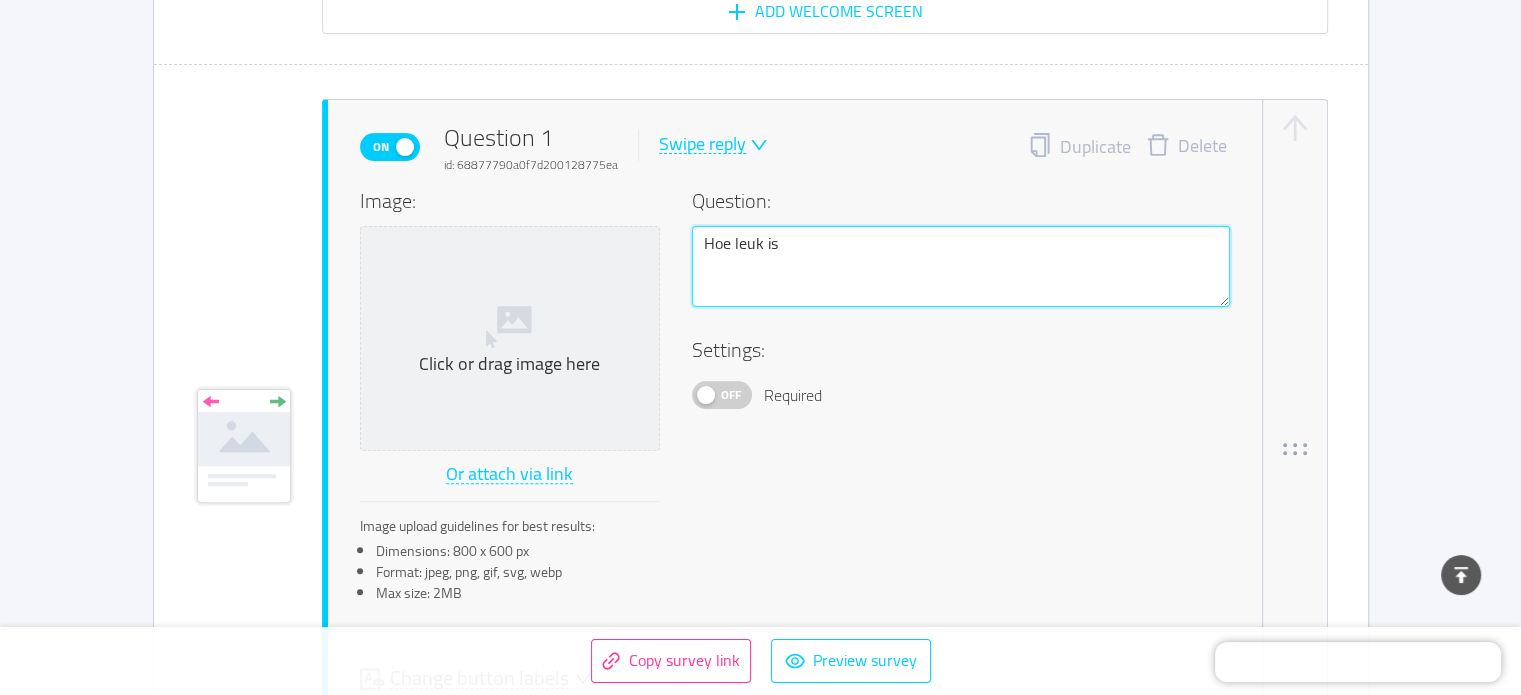 type 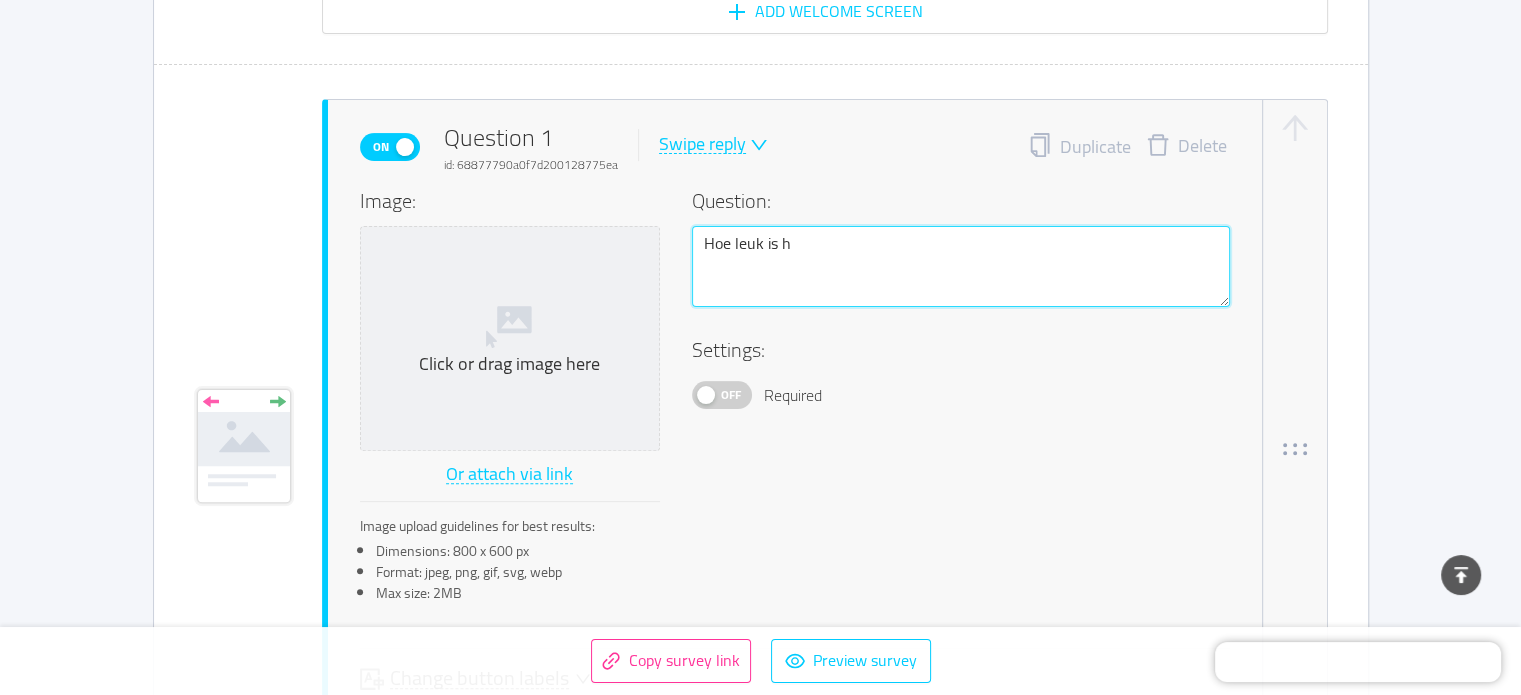 type 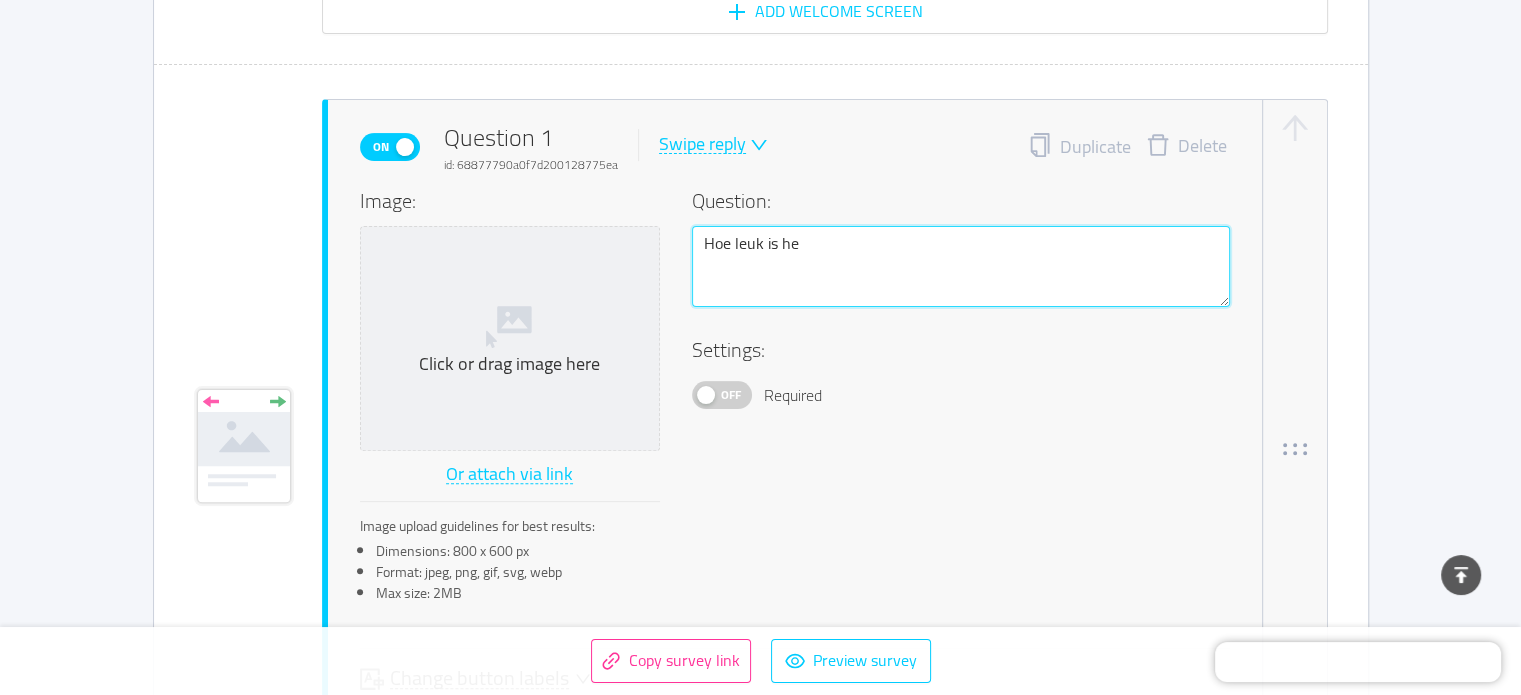 type 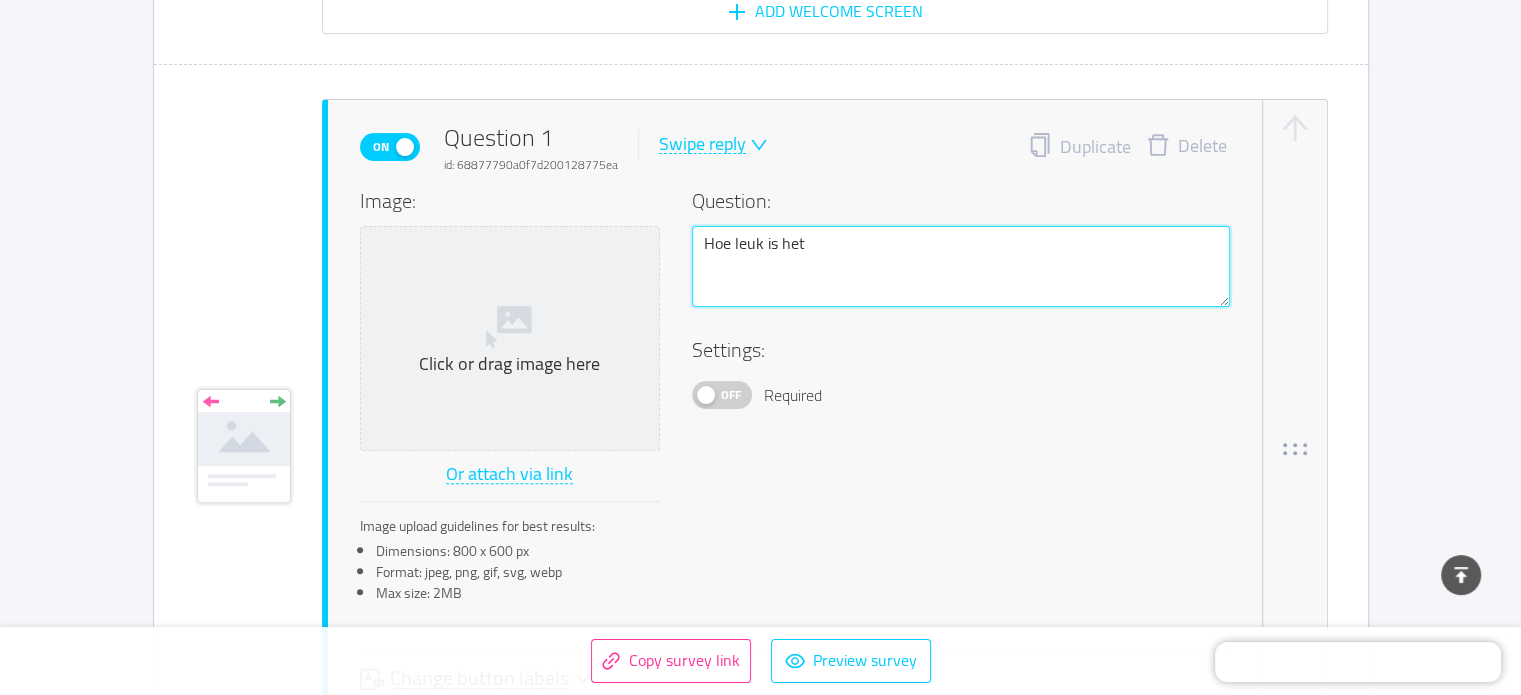 type 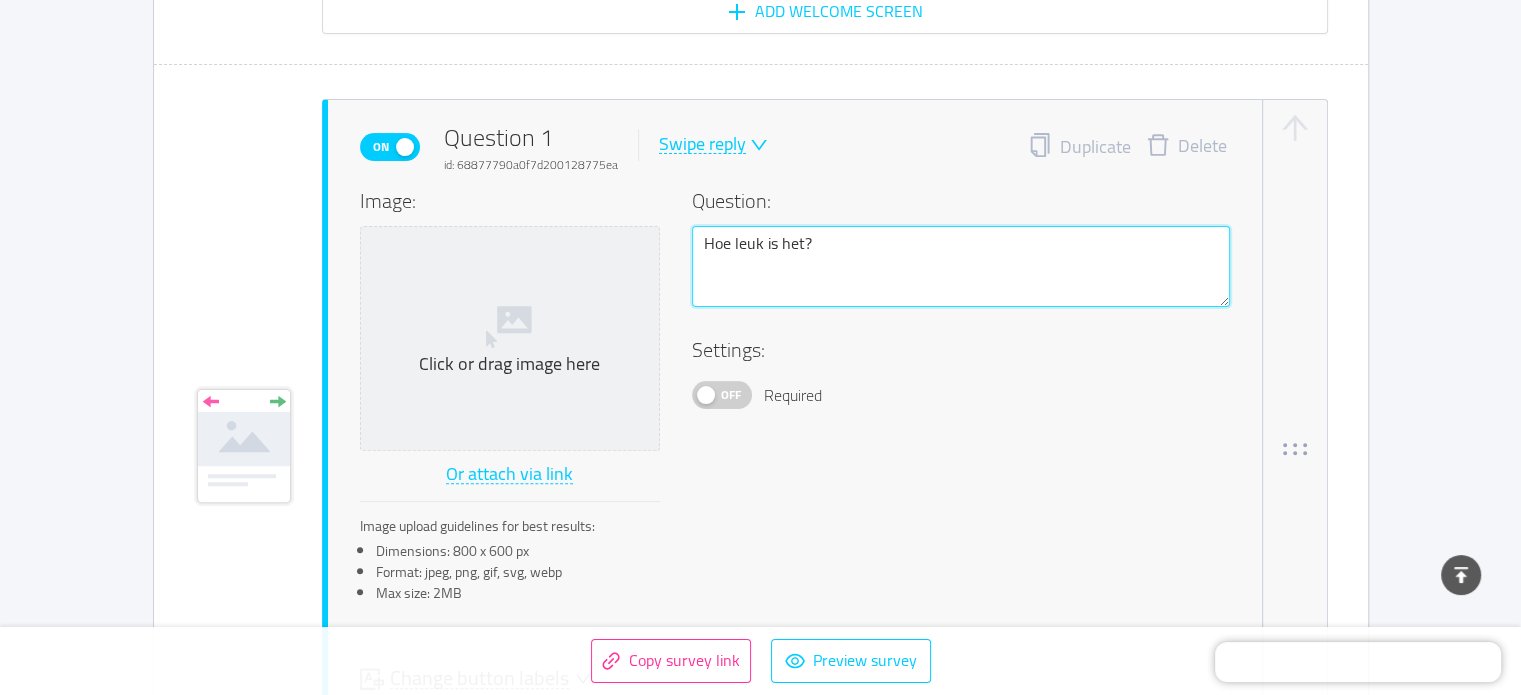 type on "Hoe leuk is het?" 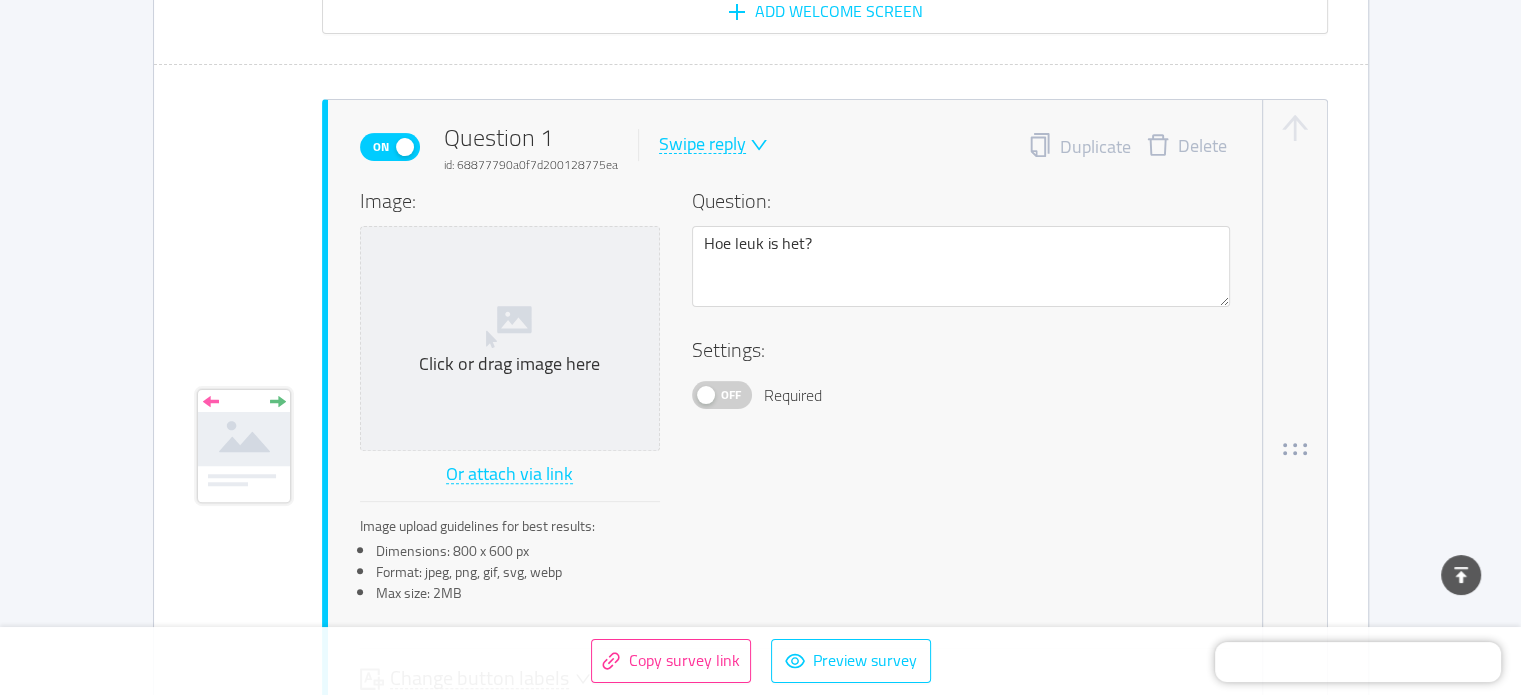 click on "Settings: Off Required" at bounding box center (961, 372) 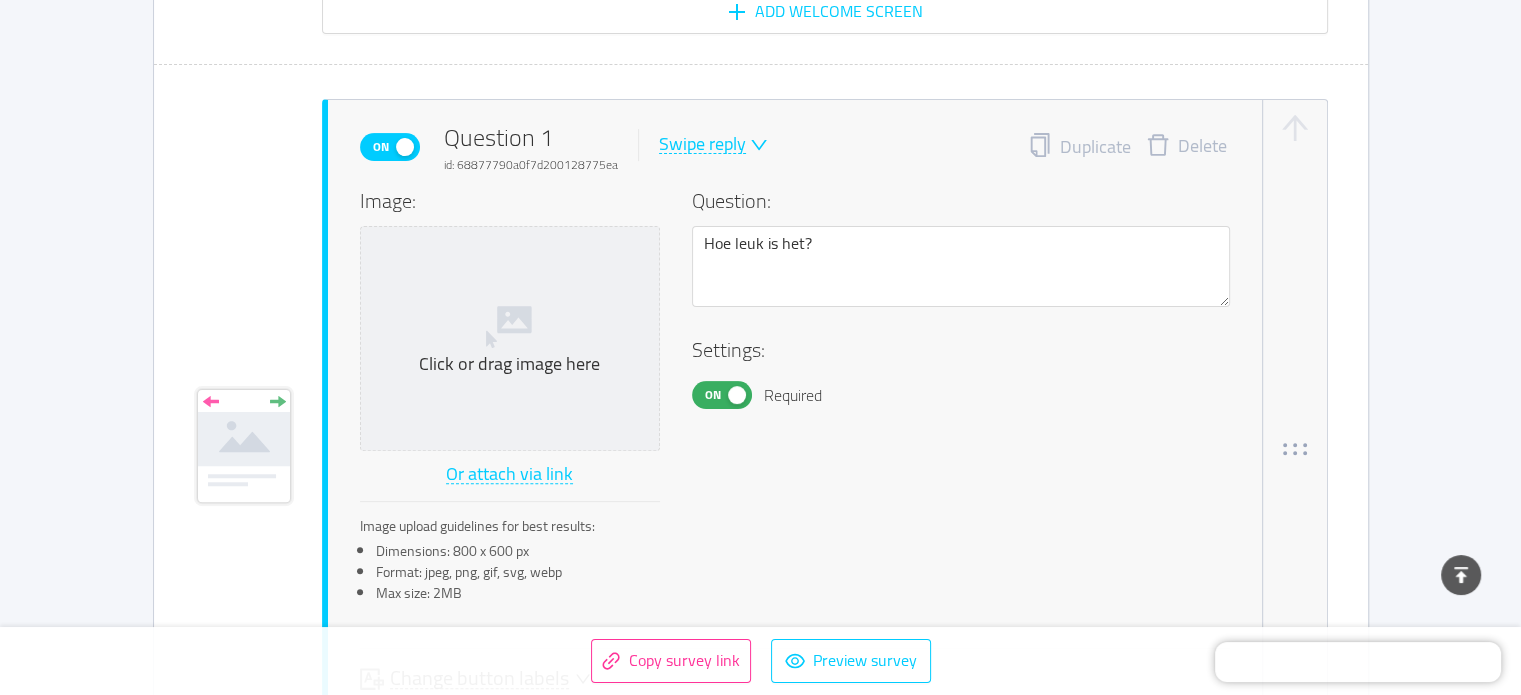 click on "Swipe reply" at bounding box center (702, 144) 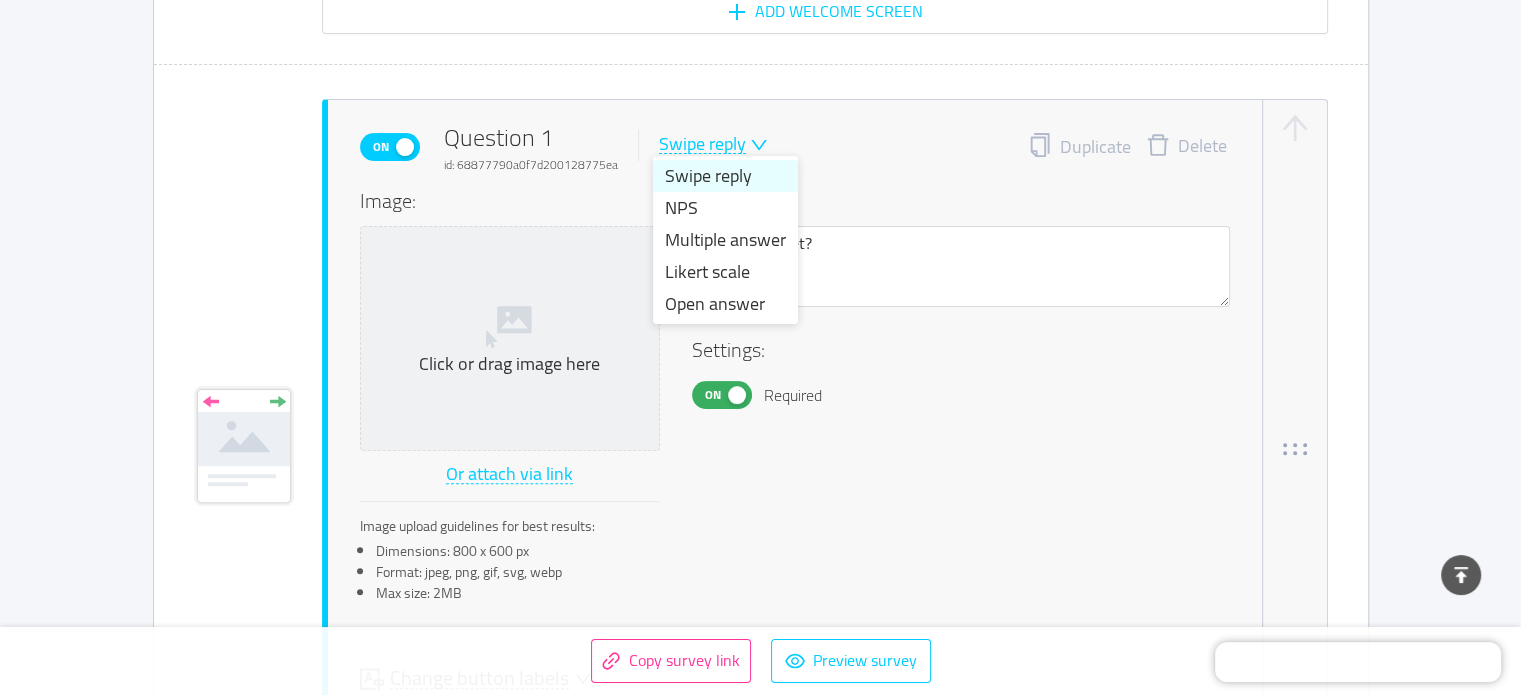 click on "Swipe reply" at bounding box center (725, 176) 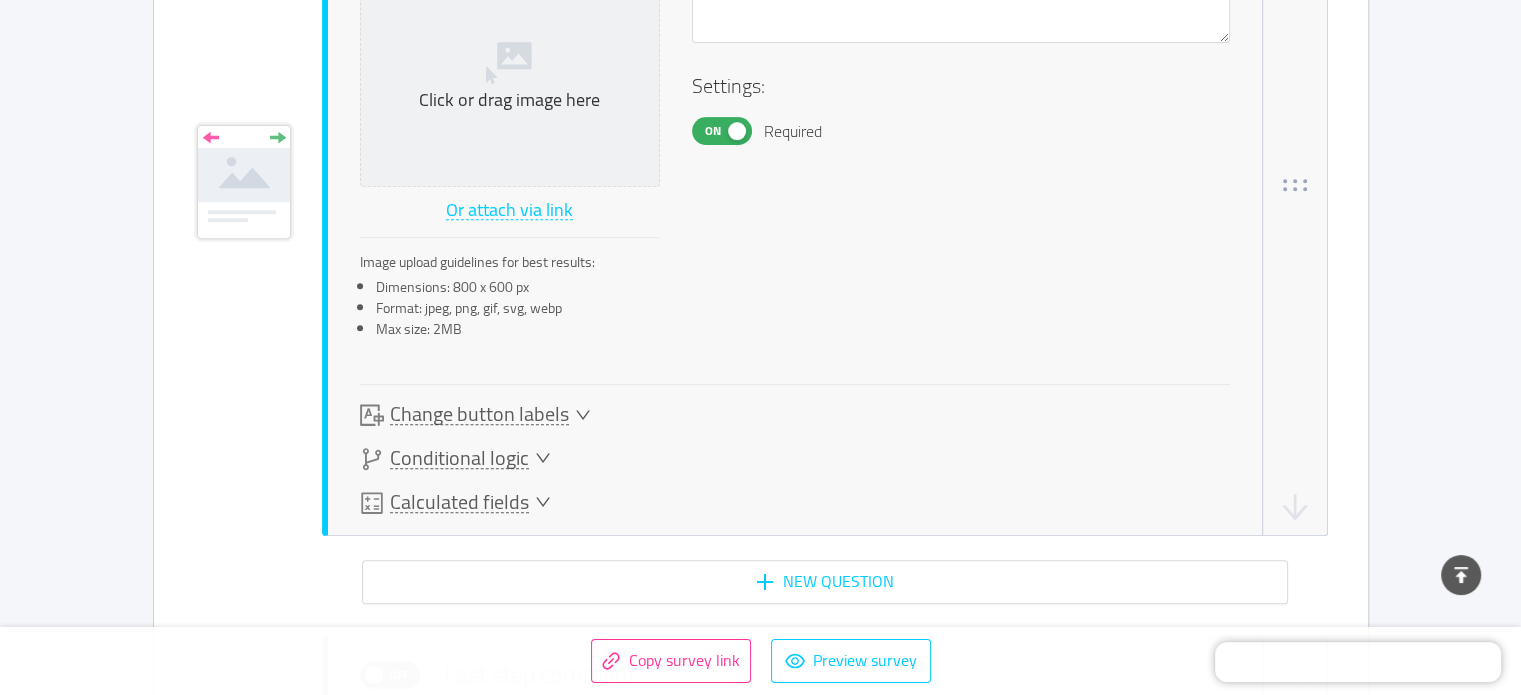 scroll, scrollTop: 832, scrollLeft: 0, axis: vertical 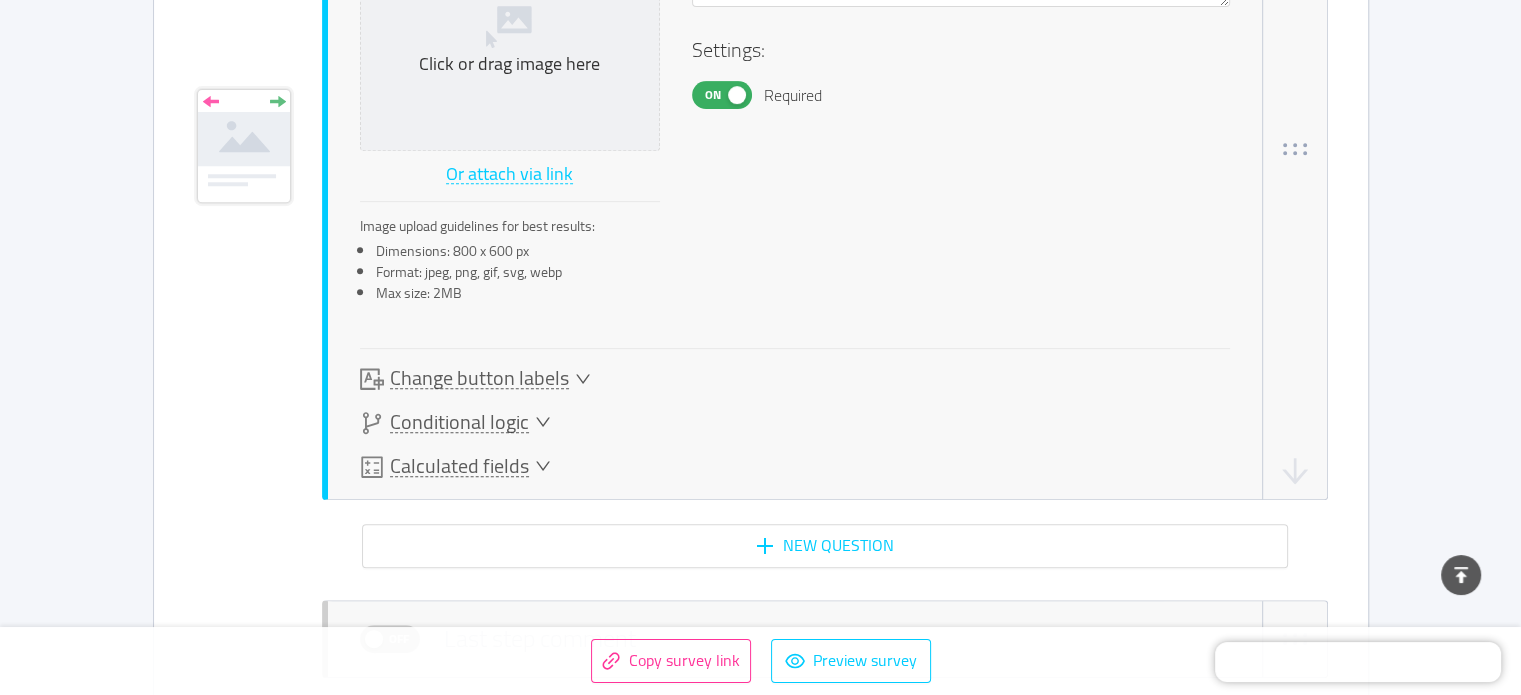 click on "Change button labels" at bounding box center [479, 378] 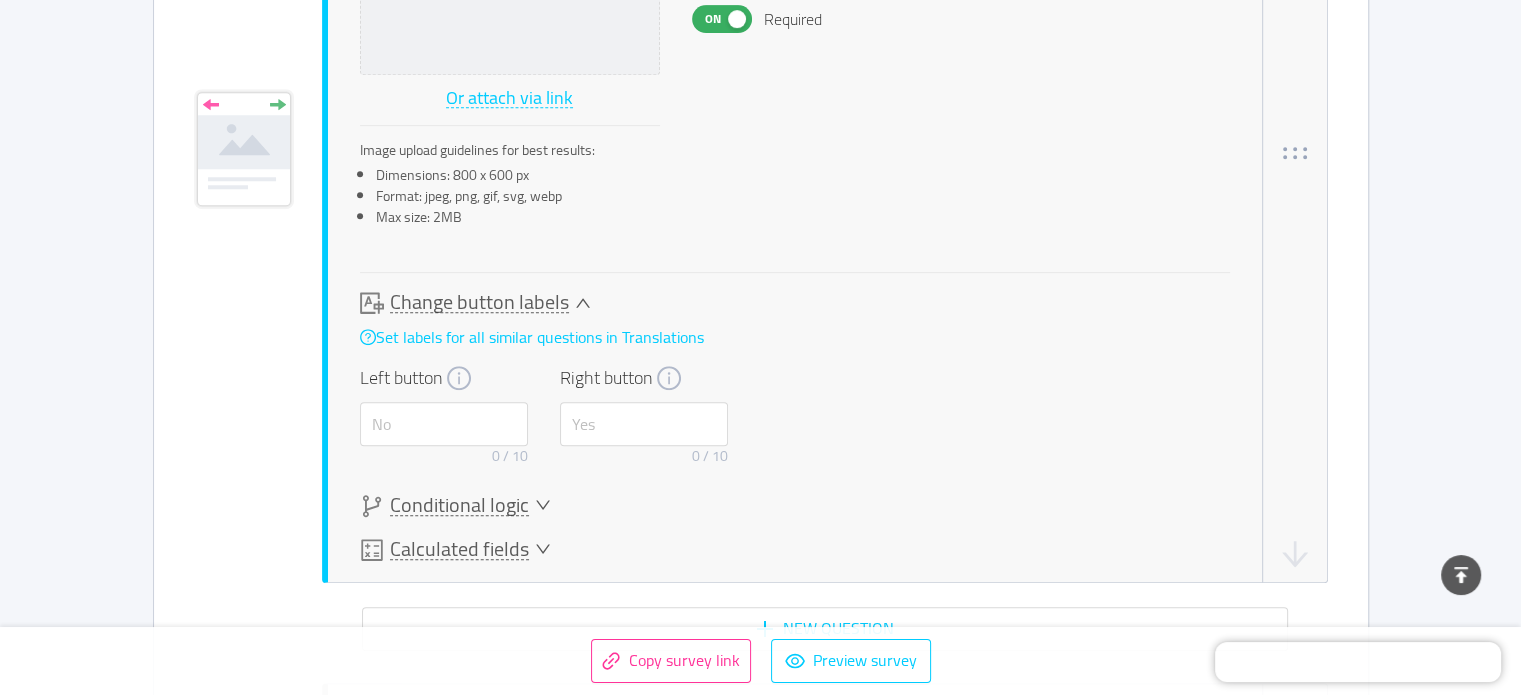 scroll, scrollTop: 912, scrollLeft: 0, axis: vertical 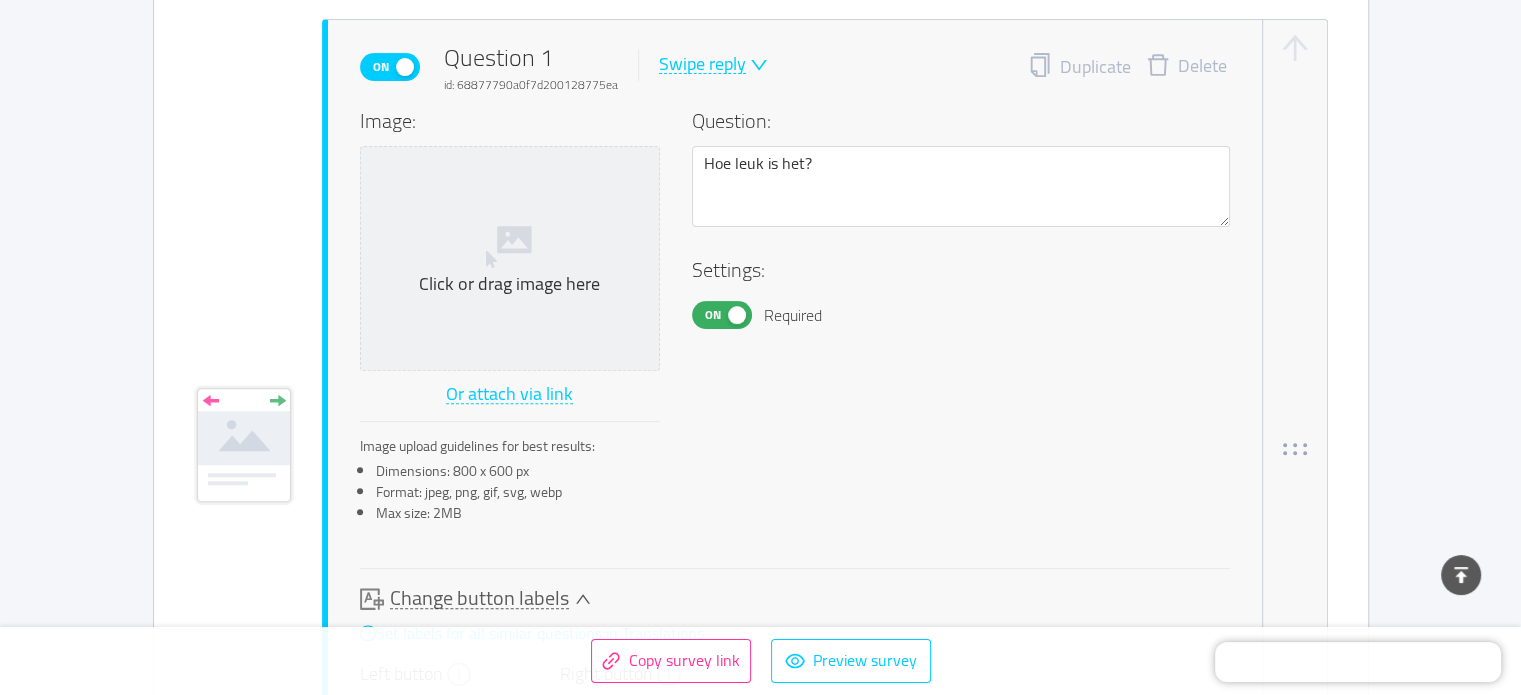 click on "Swipe reply" at bounding box center [702, 64] 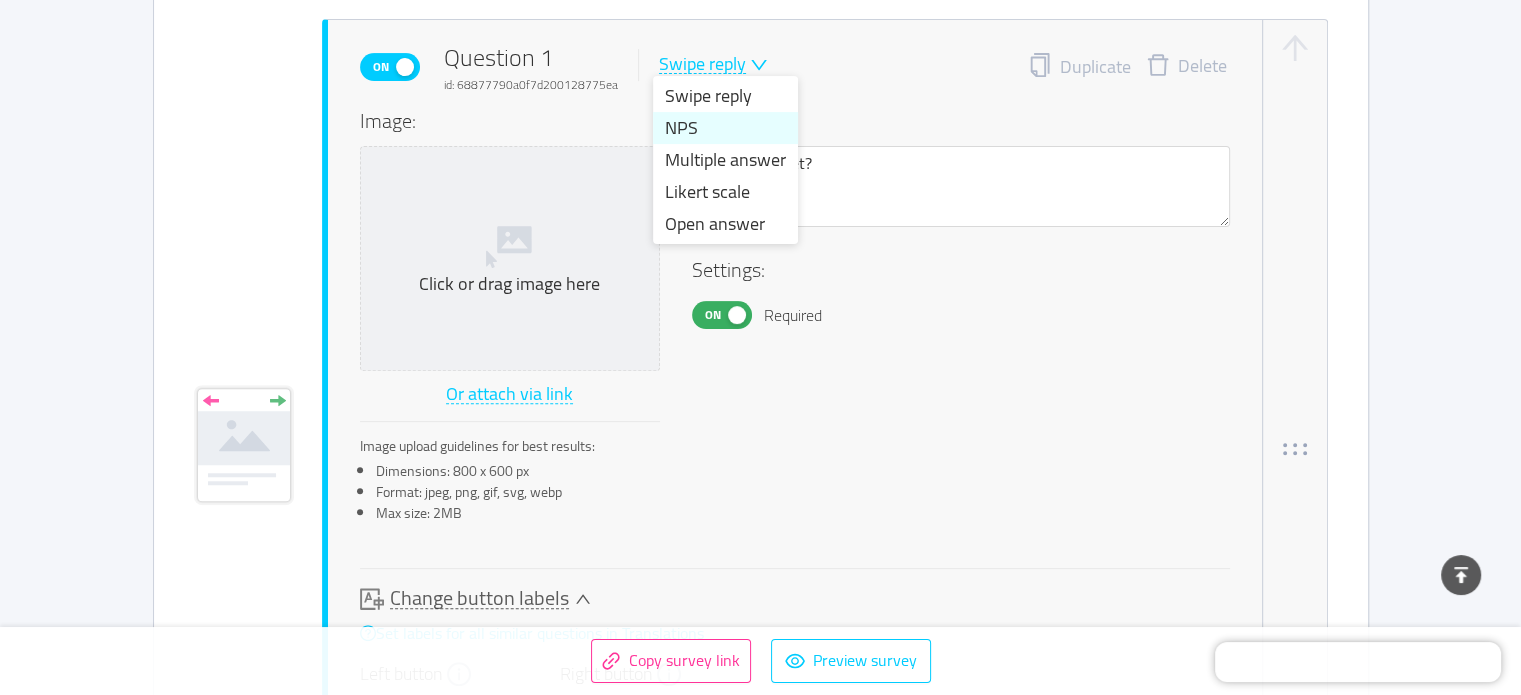 click on "NPS" at bounding box center [725, 128] 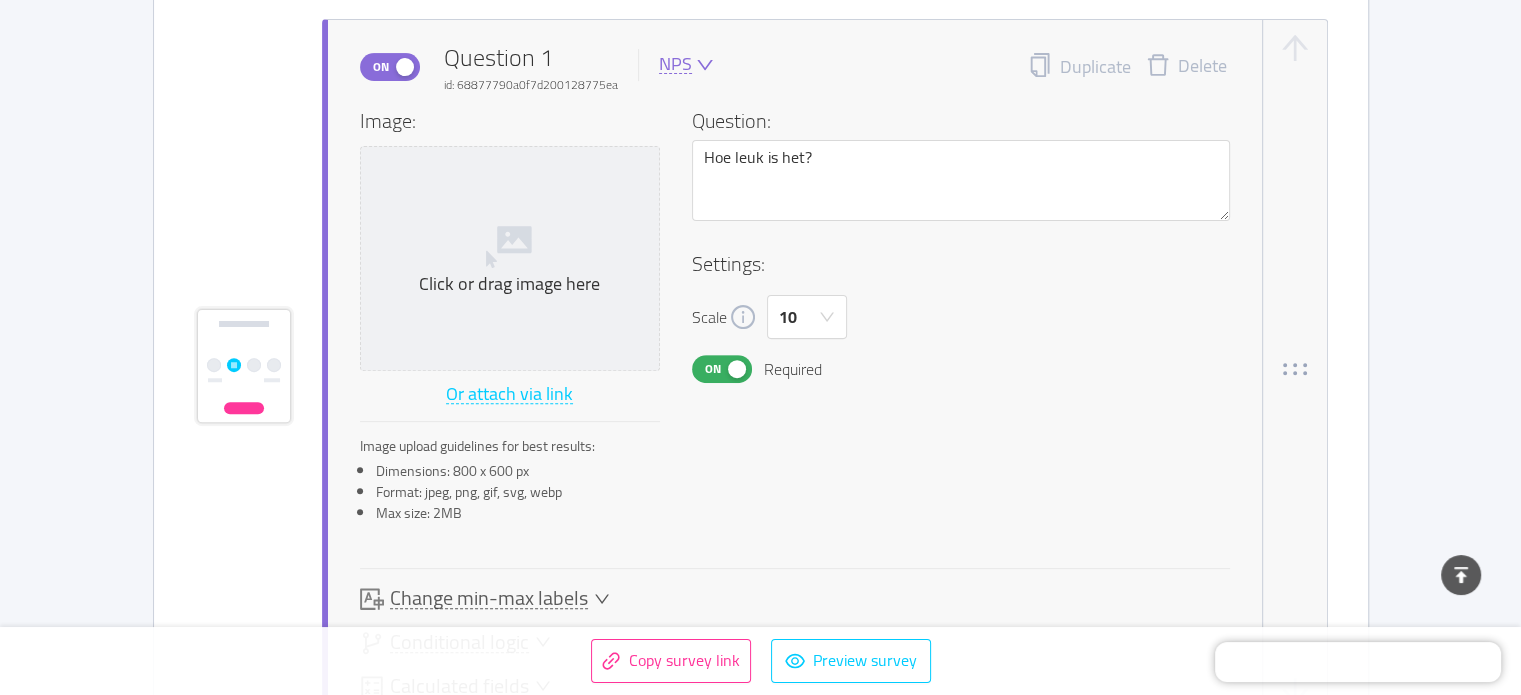 scroll, scrollTop: 532, scrollLeft: 0, axis: vertical 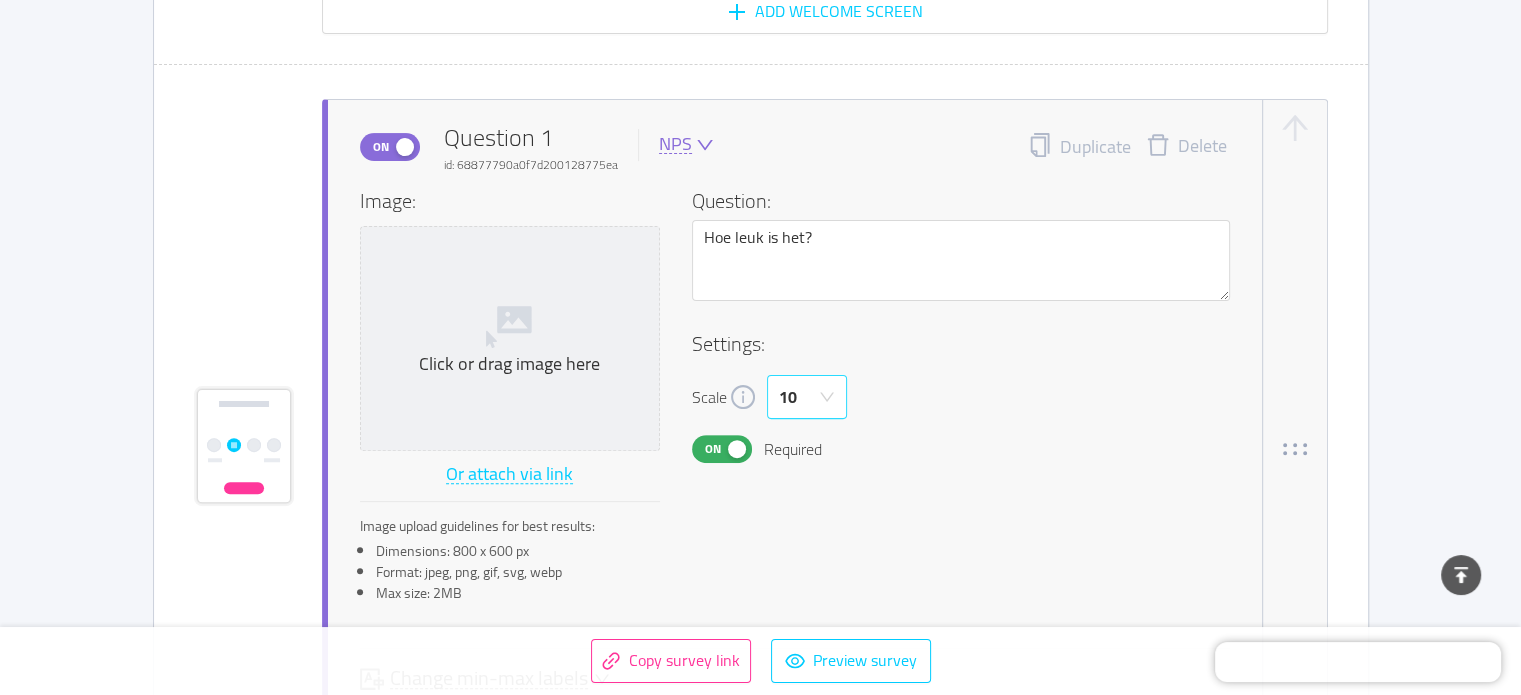 click on "10" at bounding box center [807, 397] 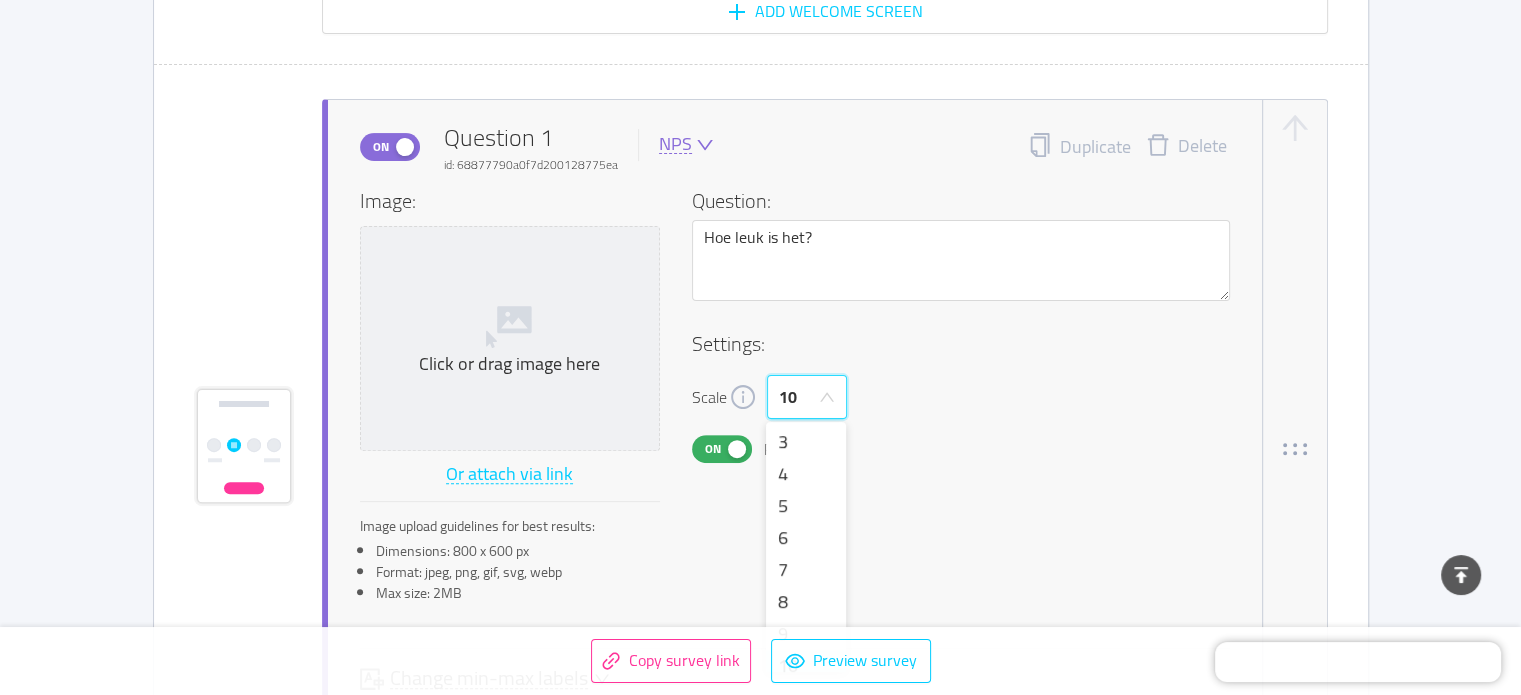 scroll, scrollTop: 10, scrollLeft: 0, axis: vertical 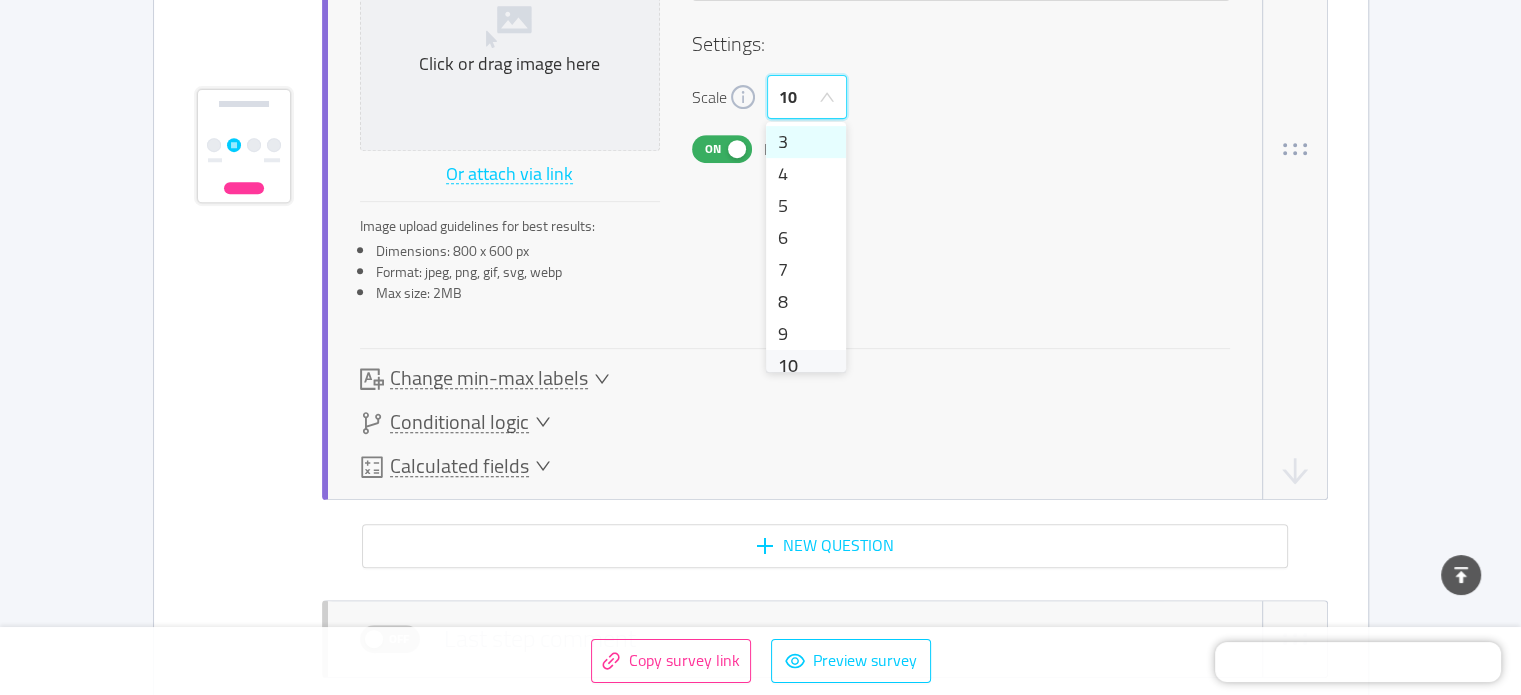 click on "3" at bounding box center (806, 142) 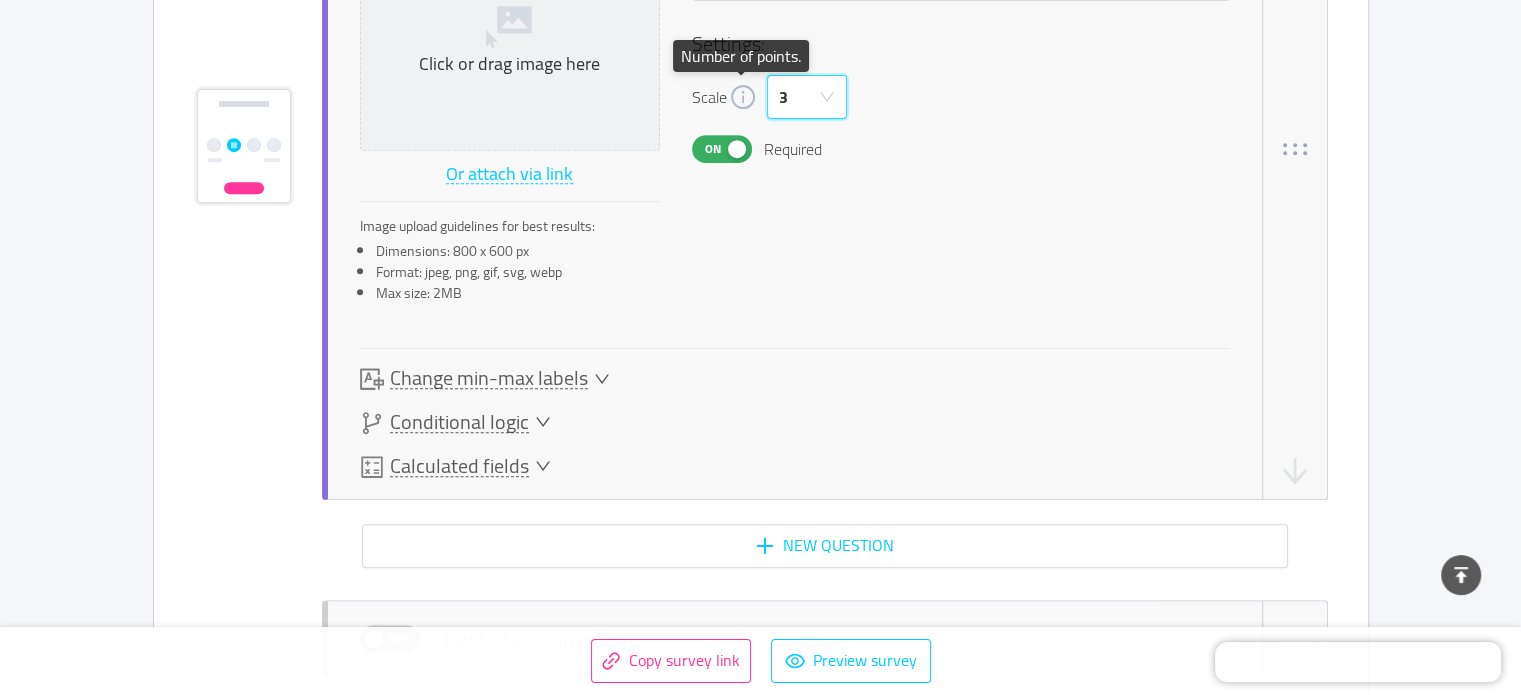 click 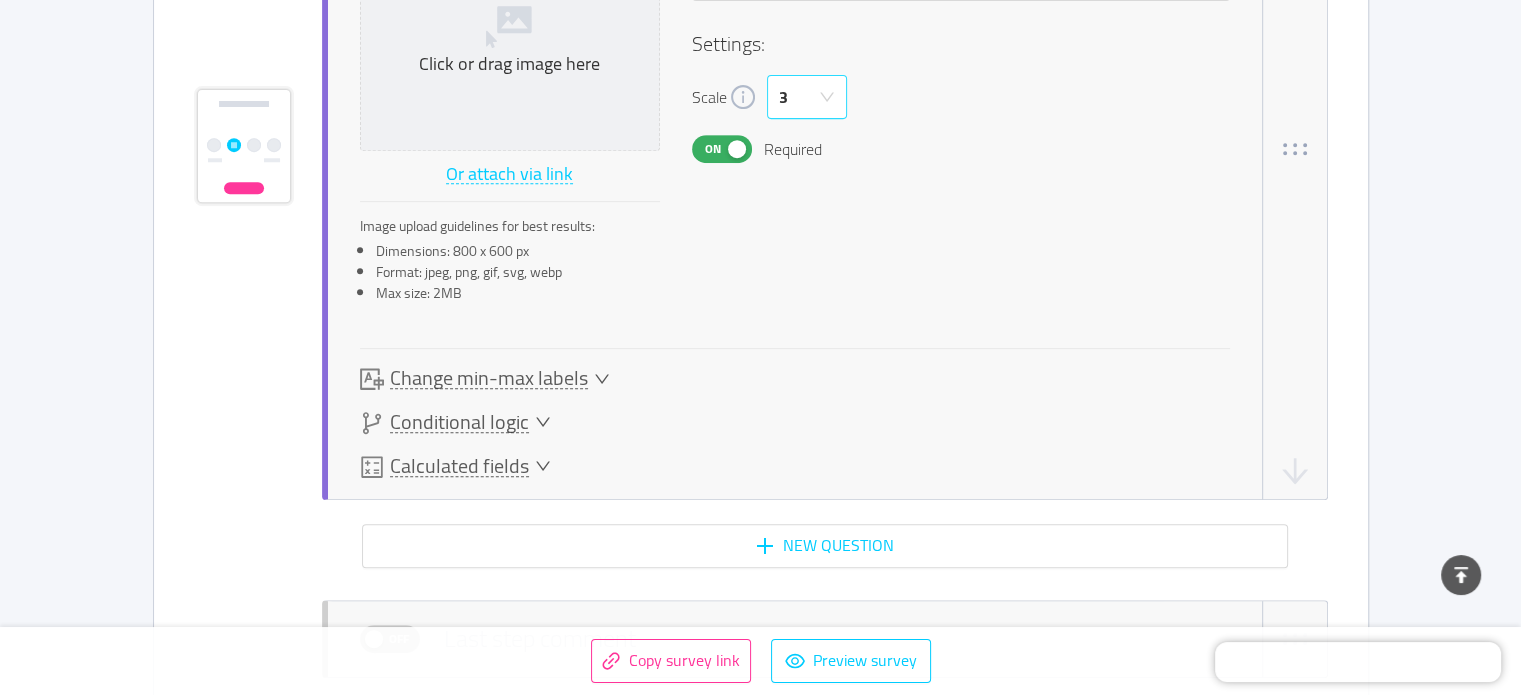 click 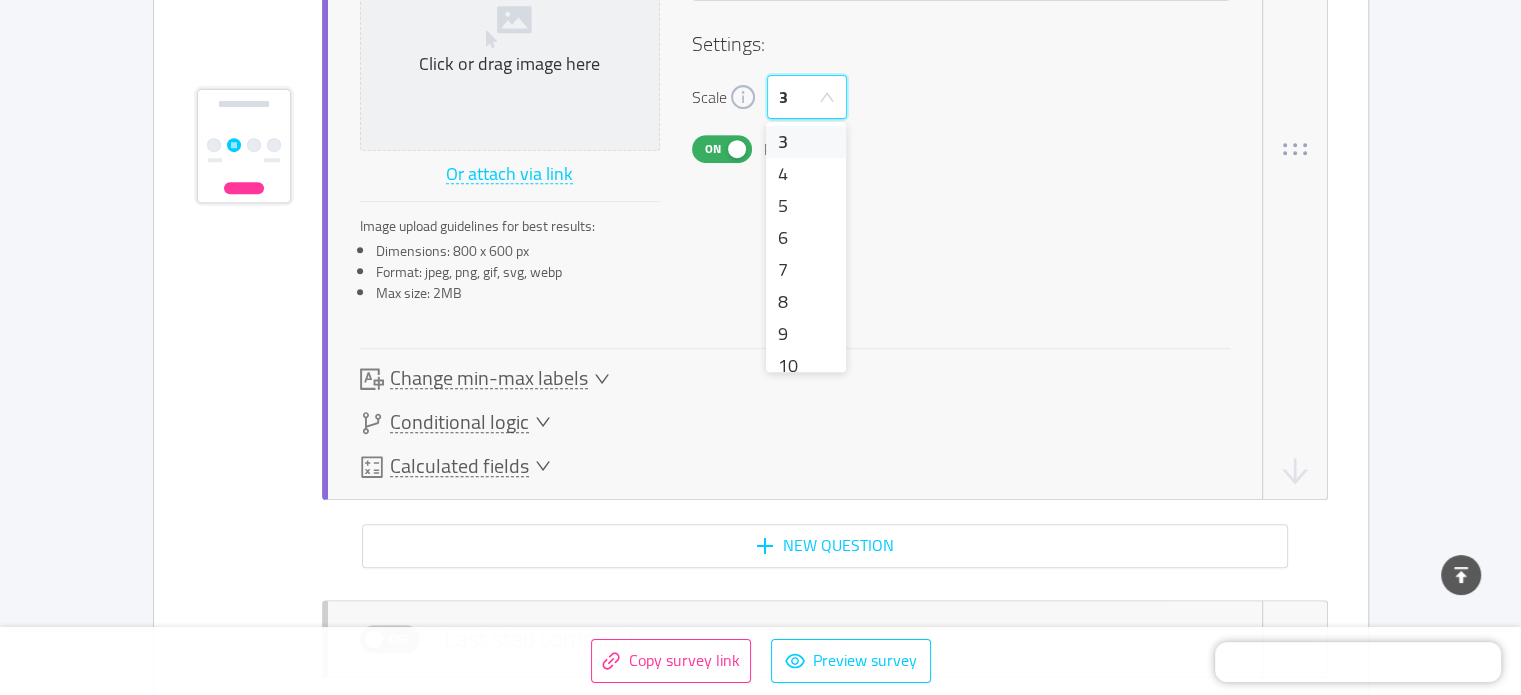 scroll, scrollTop: 13, scrollLeft: 0, axis: vertical 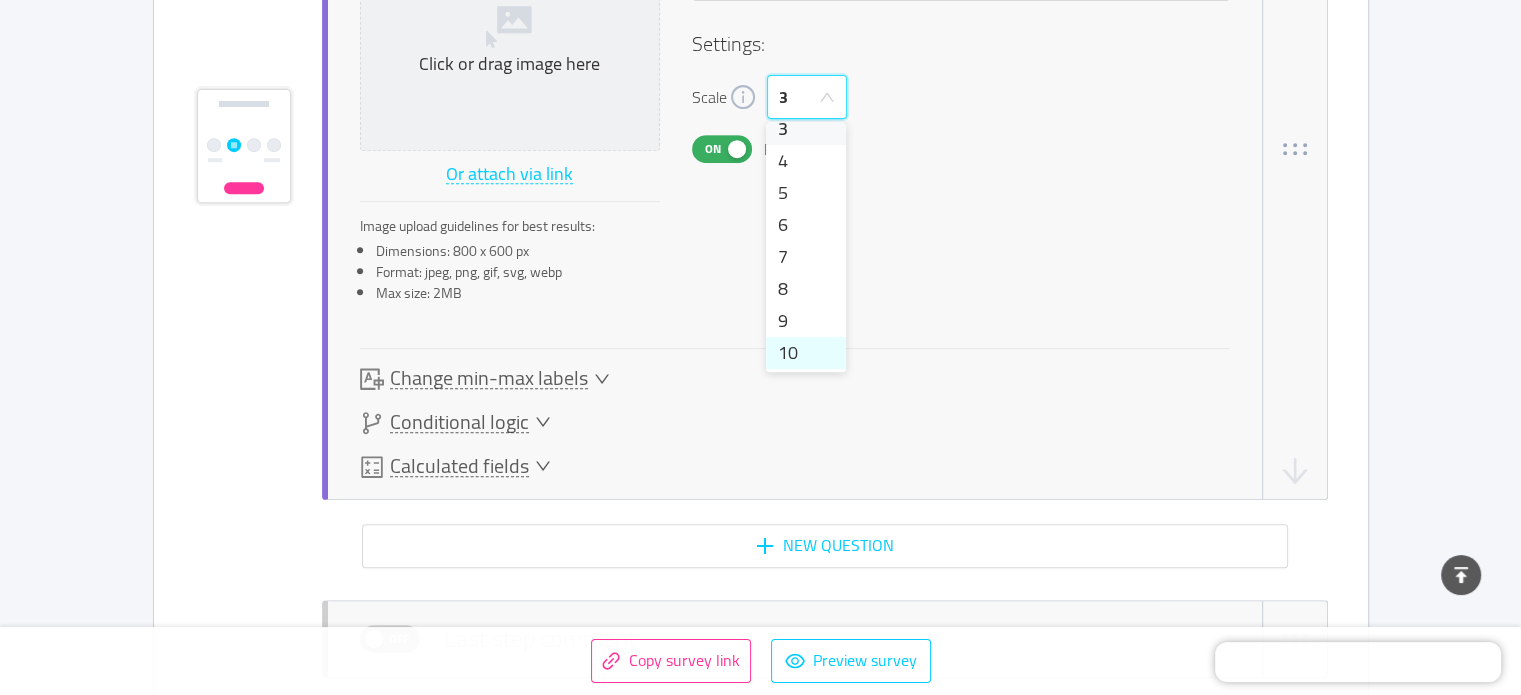 click on "10" at bounding box center [806, 353] 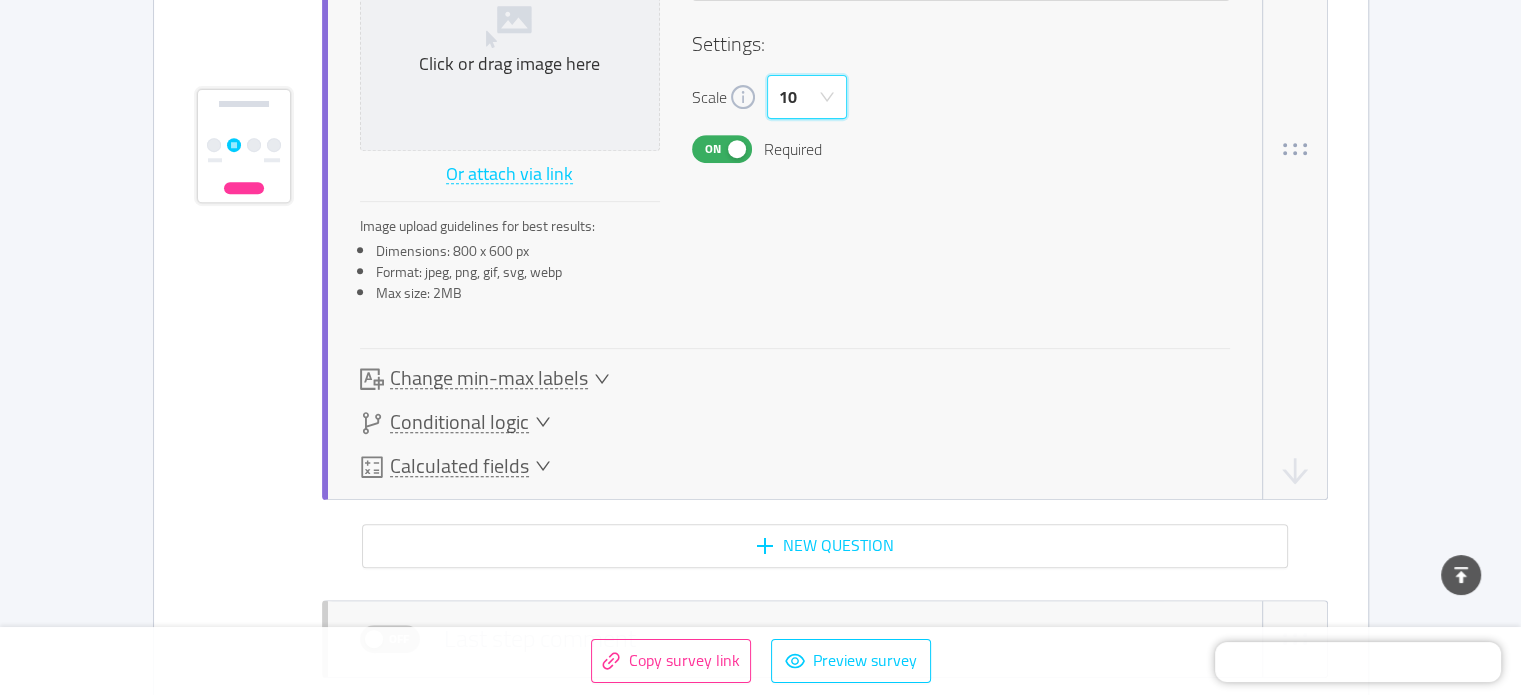 click on "10" at bounding box center (807, 97) 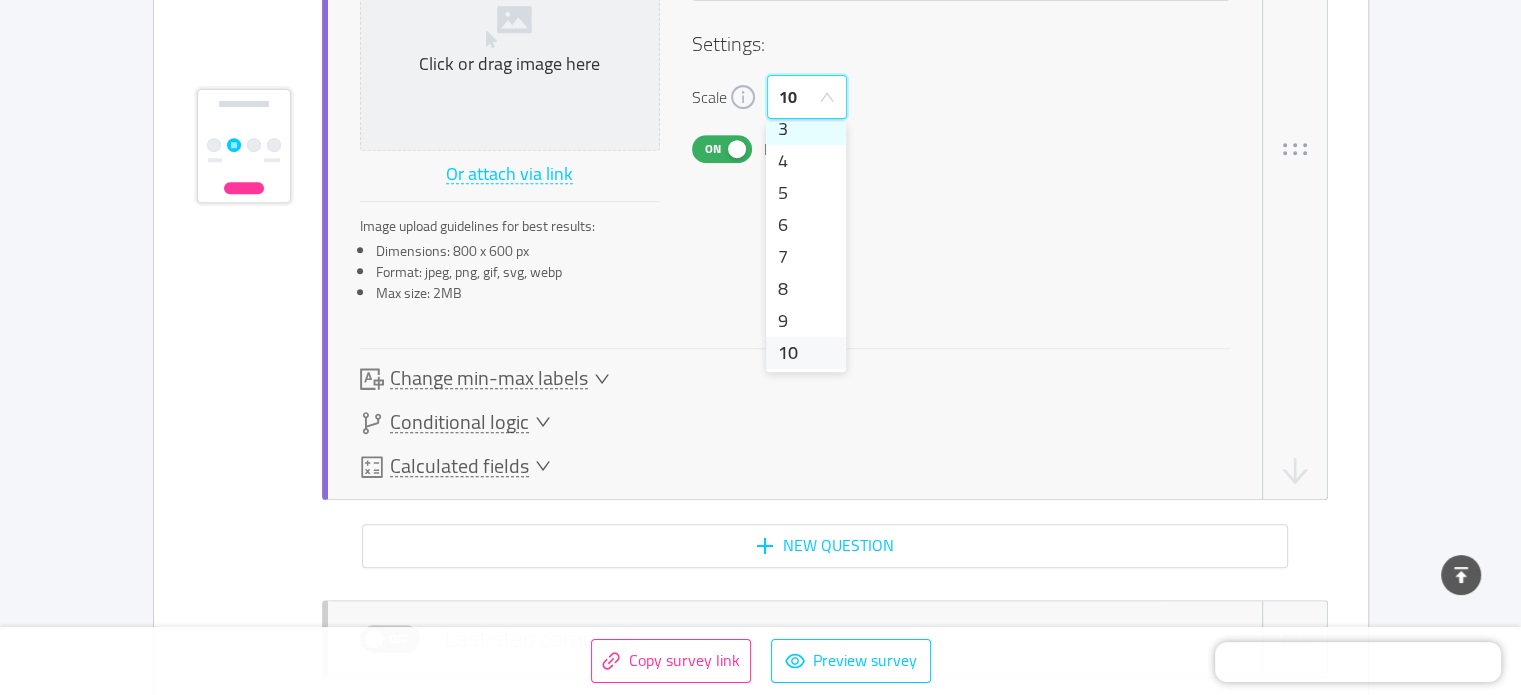 scroll, scrollTop: 4, scrollLeft: 0, axis: vertical 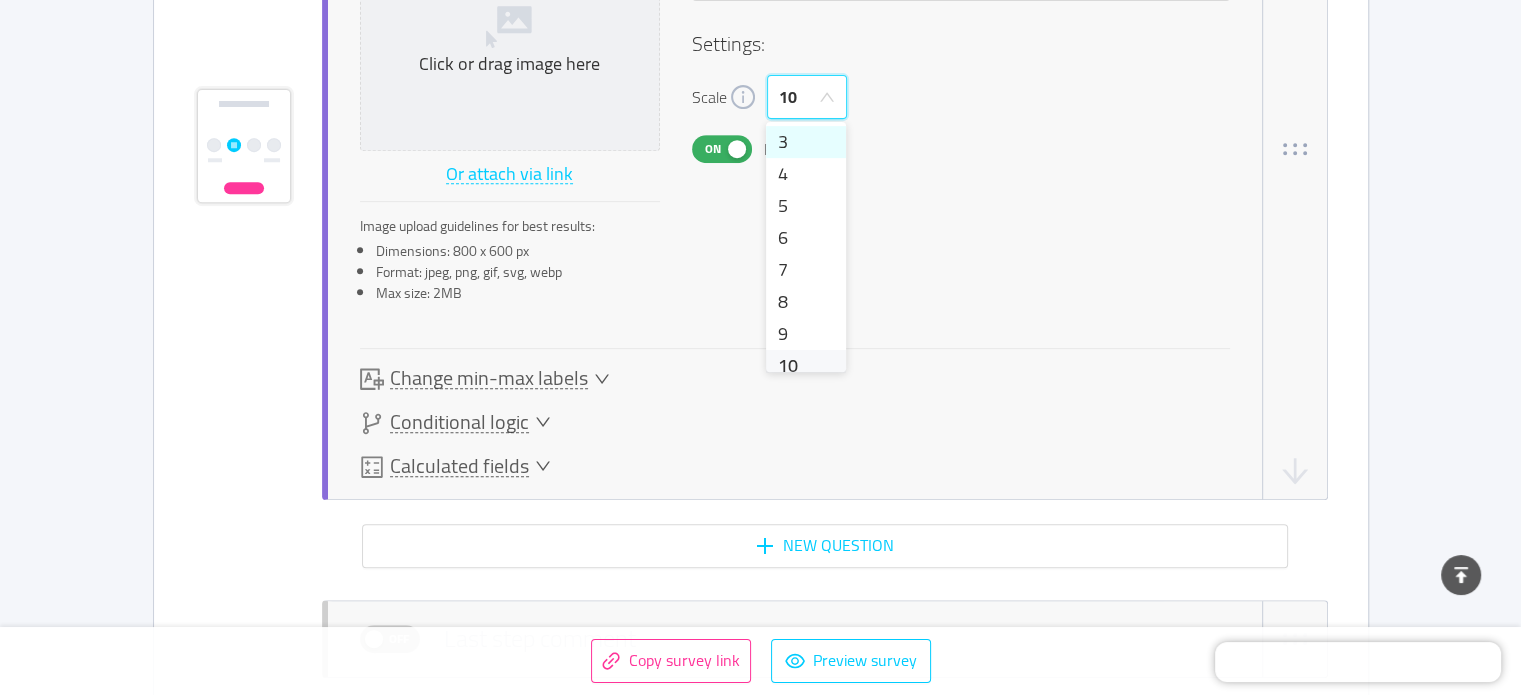 click on "3" at bounding box center (806, 142) 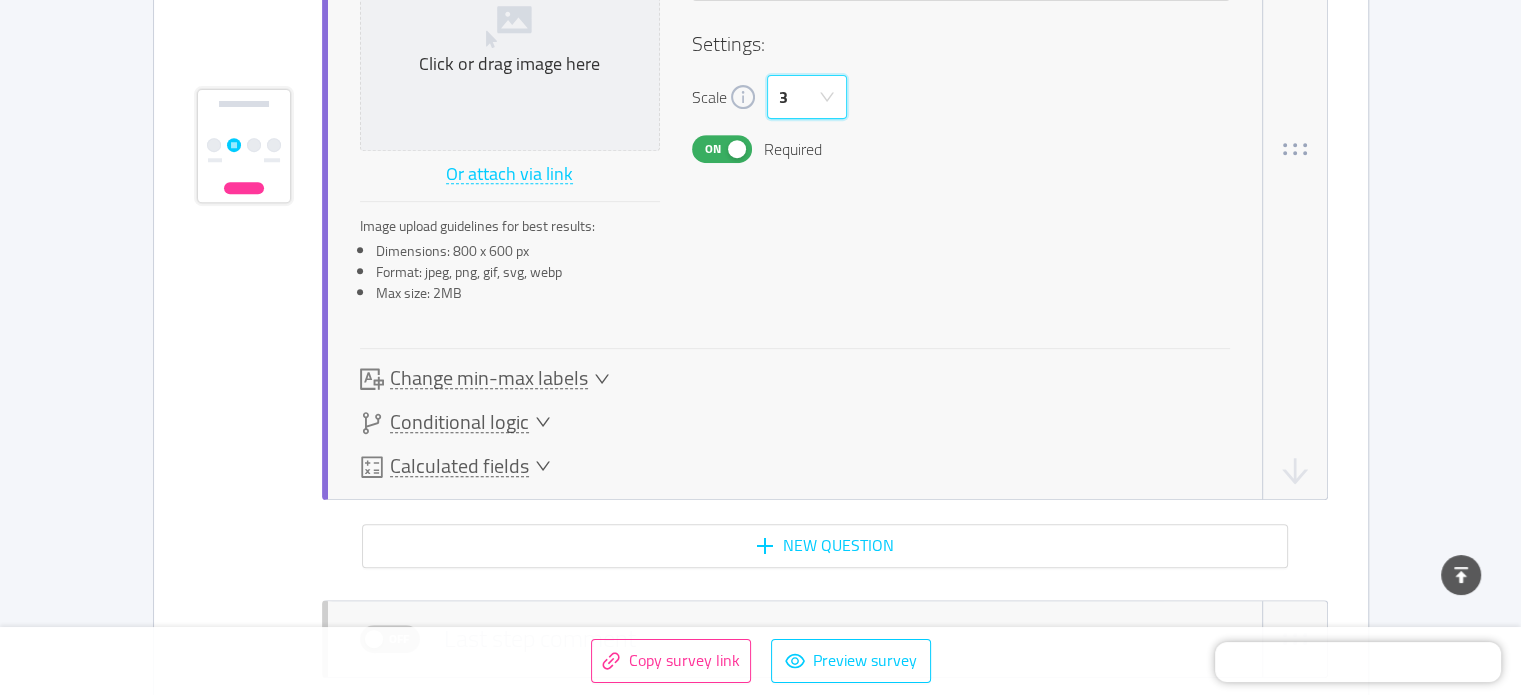 click on "Image:    Click or drag image here  Or attach via link Image upload guidelines for best results: Dimensions: 800 x 600 px Format: jpeg, png, gif, svg, webp Max size: 2MB Question: Hoe leuk is het? Settings: Scale  3  On Required" at bounding box center [795, 102] 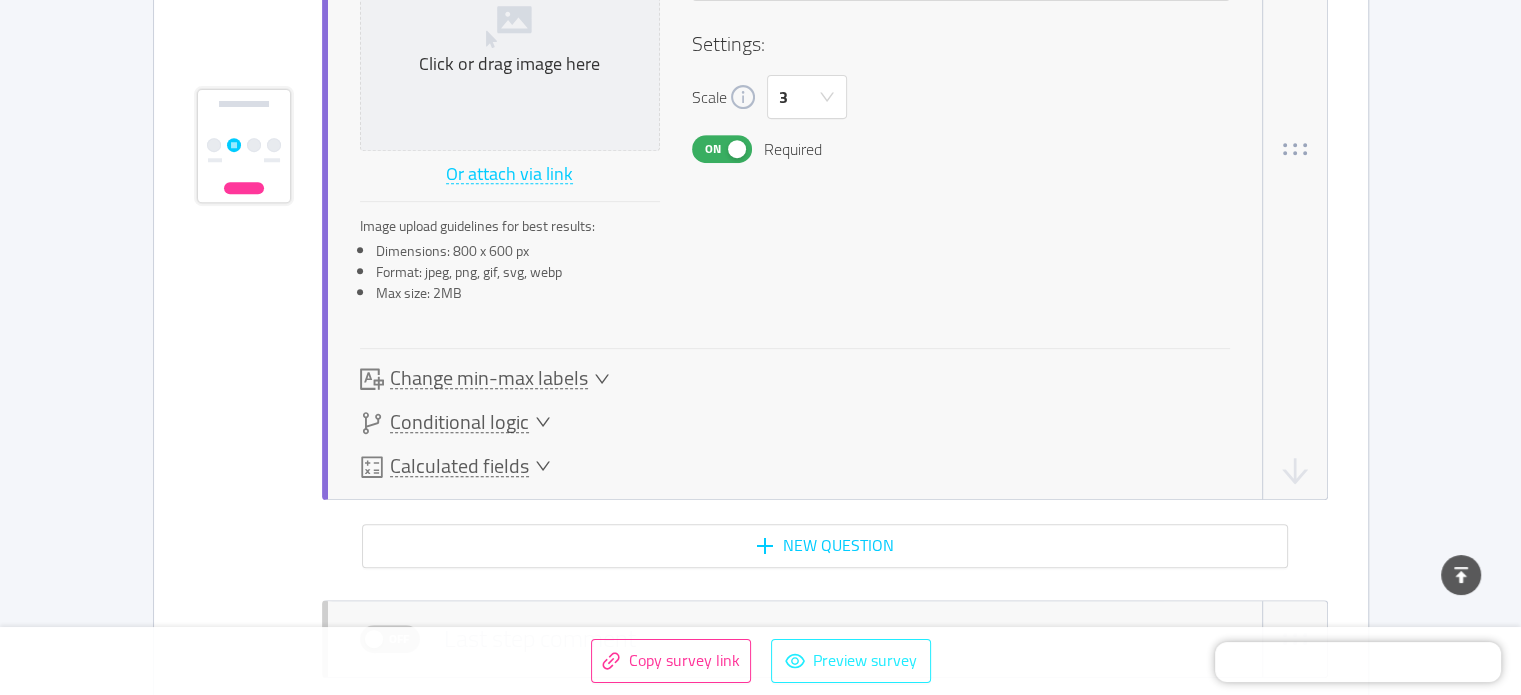click on "Preview survey" at bounding box center (851, 661) 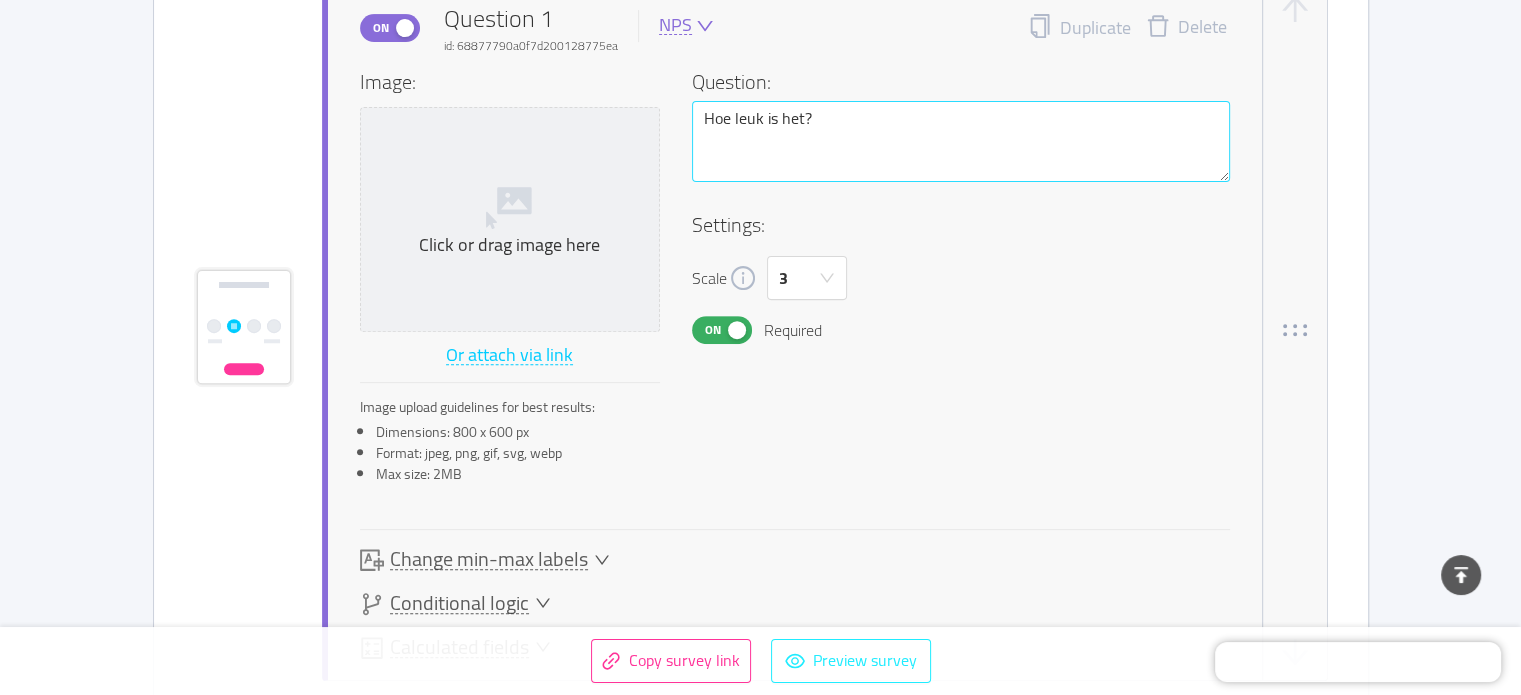 scroll, scrollTop: 532, scrollLeft: 0, axis: vertical 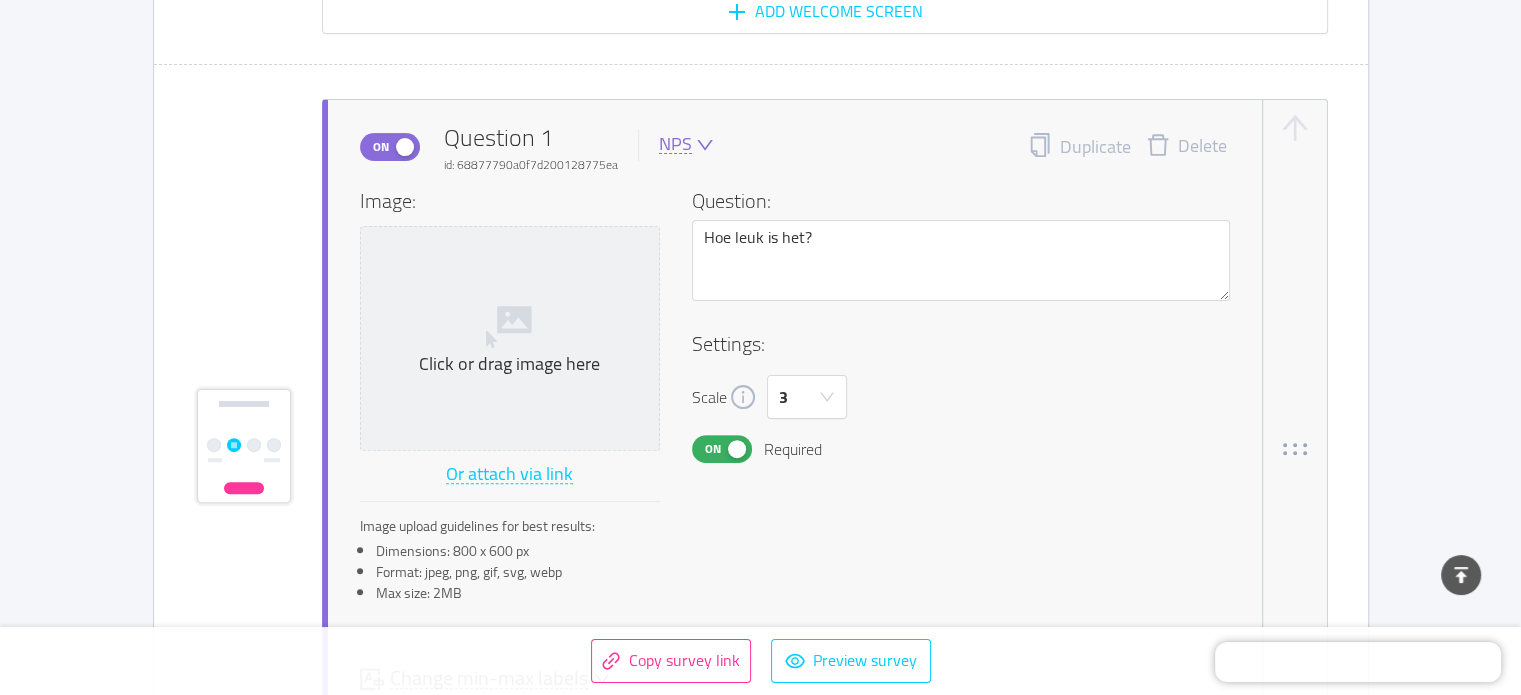click at bounding box center [703, 145] 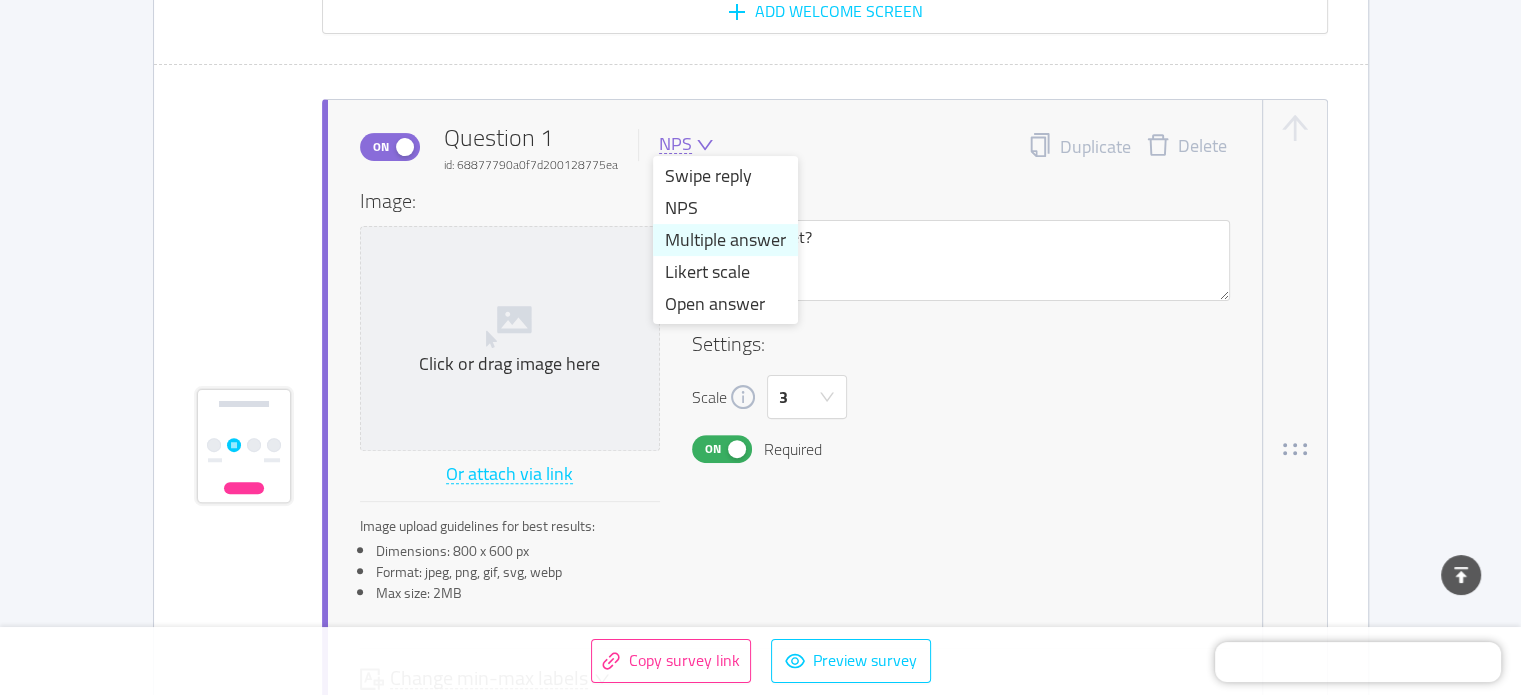 click on "Multiple answer" at bounding box center [725, 240] 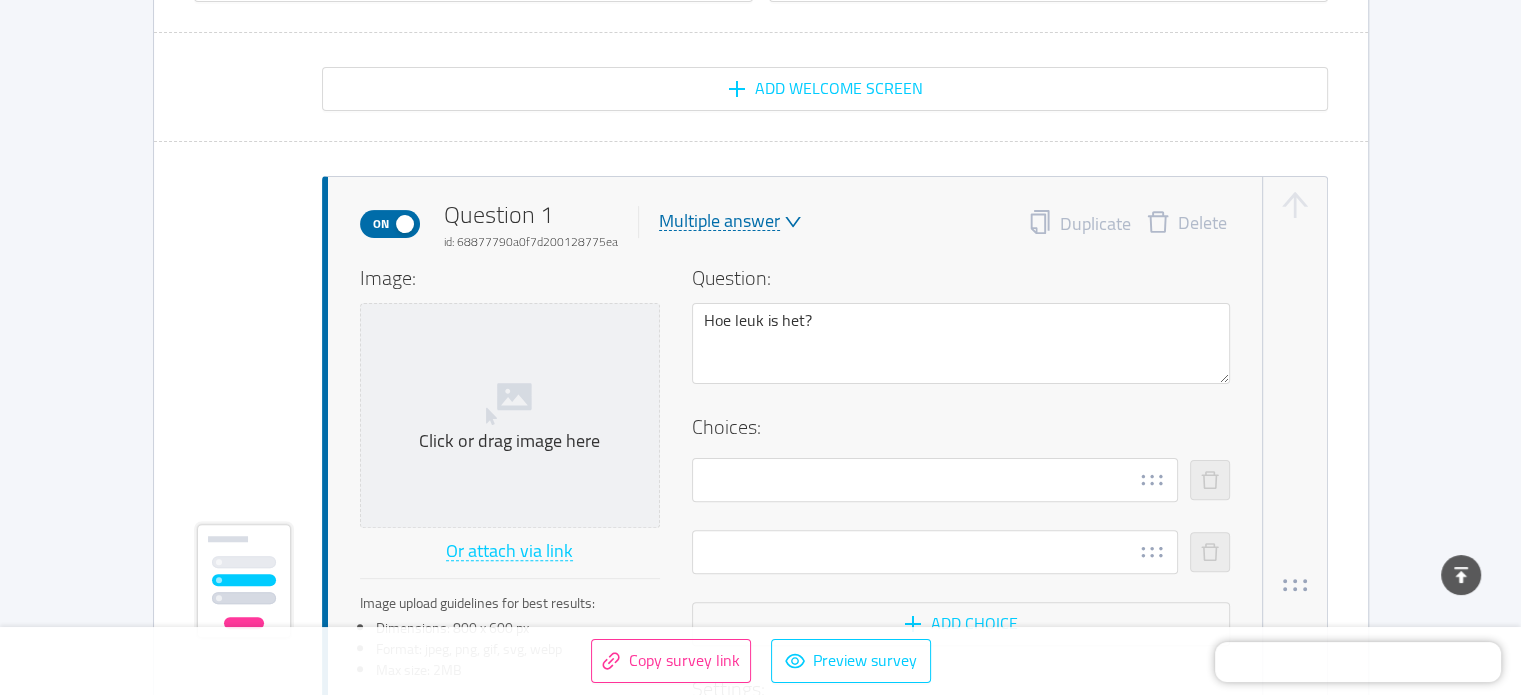 scroll, scrollTop: 432, scrollLeft: 0, axis: vertical 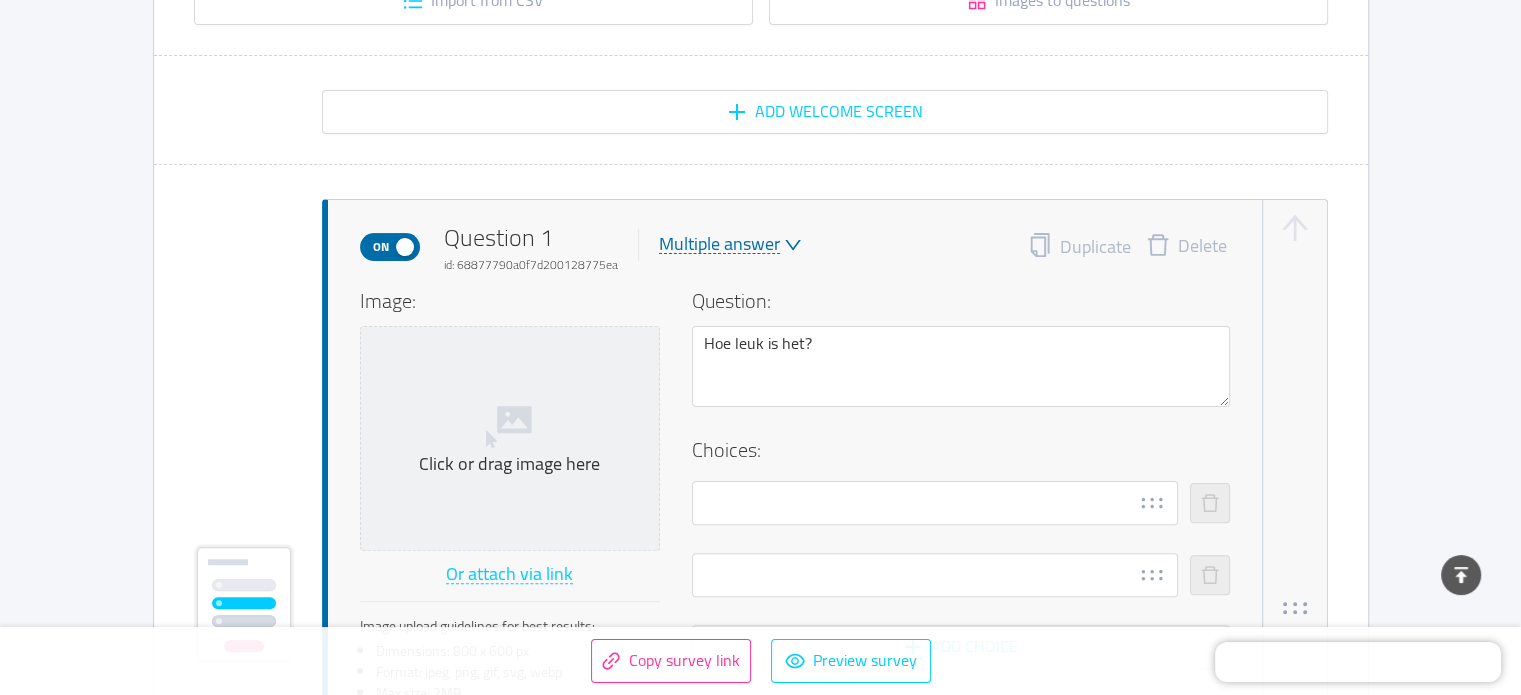 click on "Multiple answer" at bounding box center [719, 244] 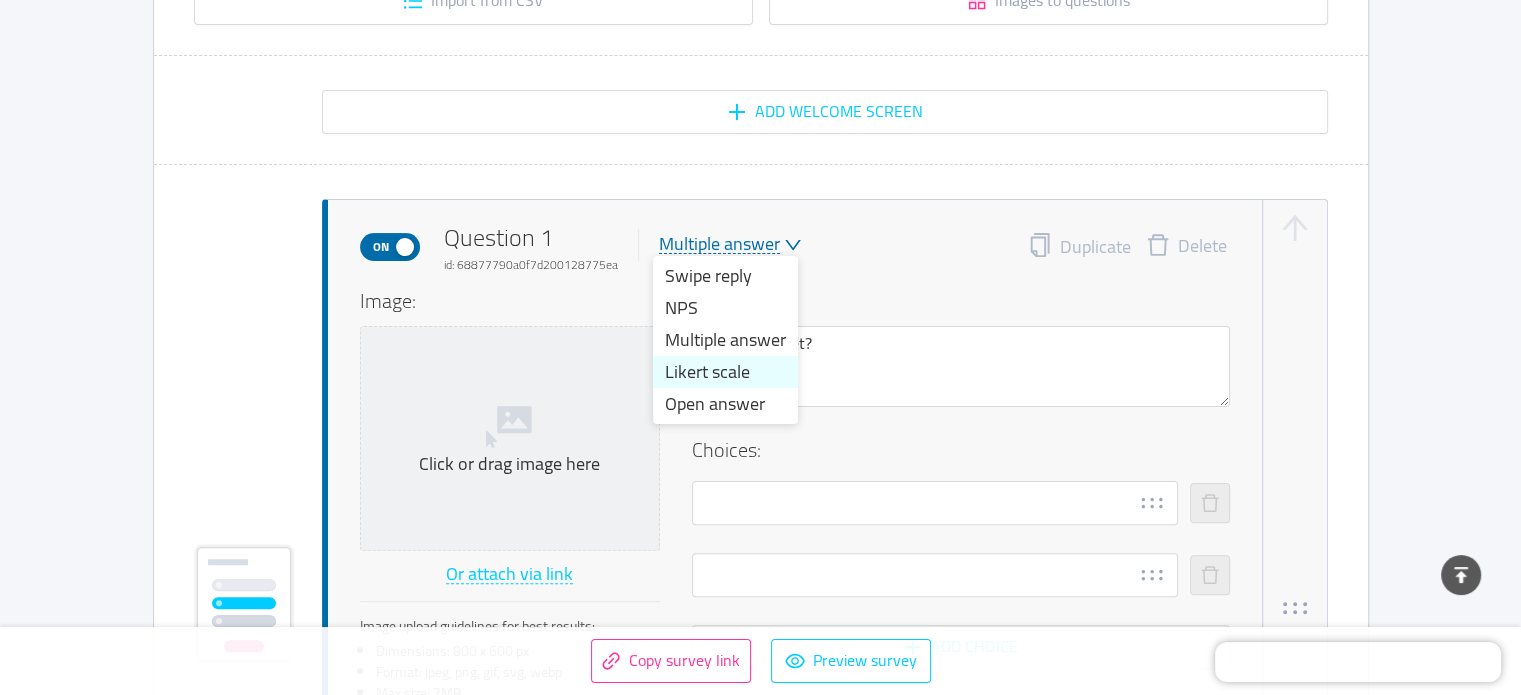 click on "Likert scale" at bounding box center [725, 372] 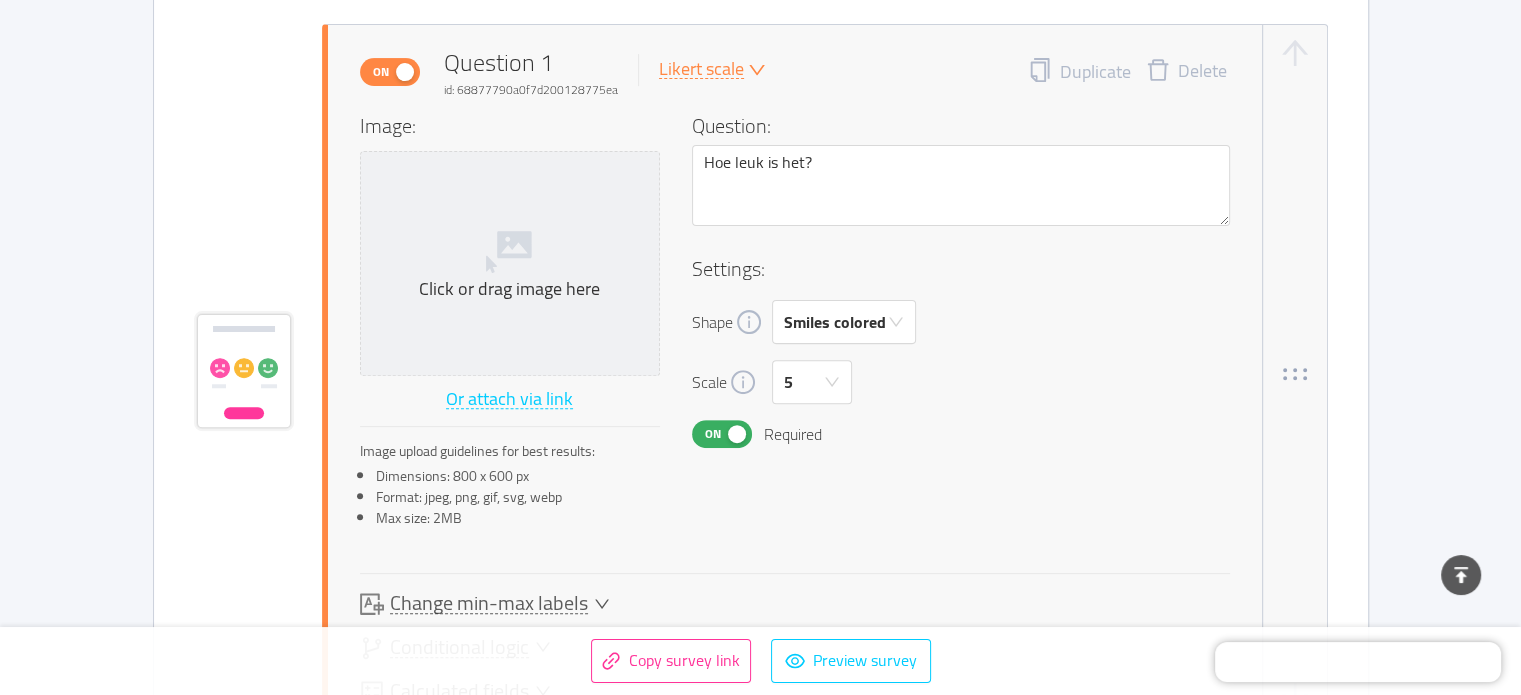 scroll, scrollTop: 632, scrollLeft: 0, axis: vertical 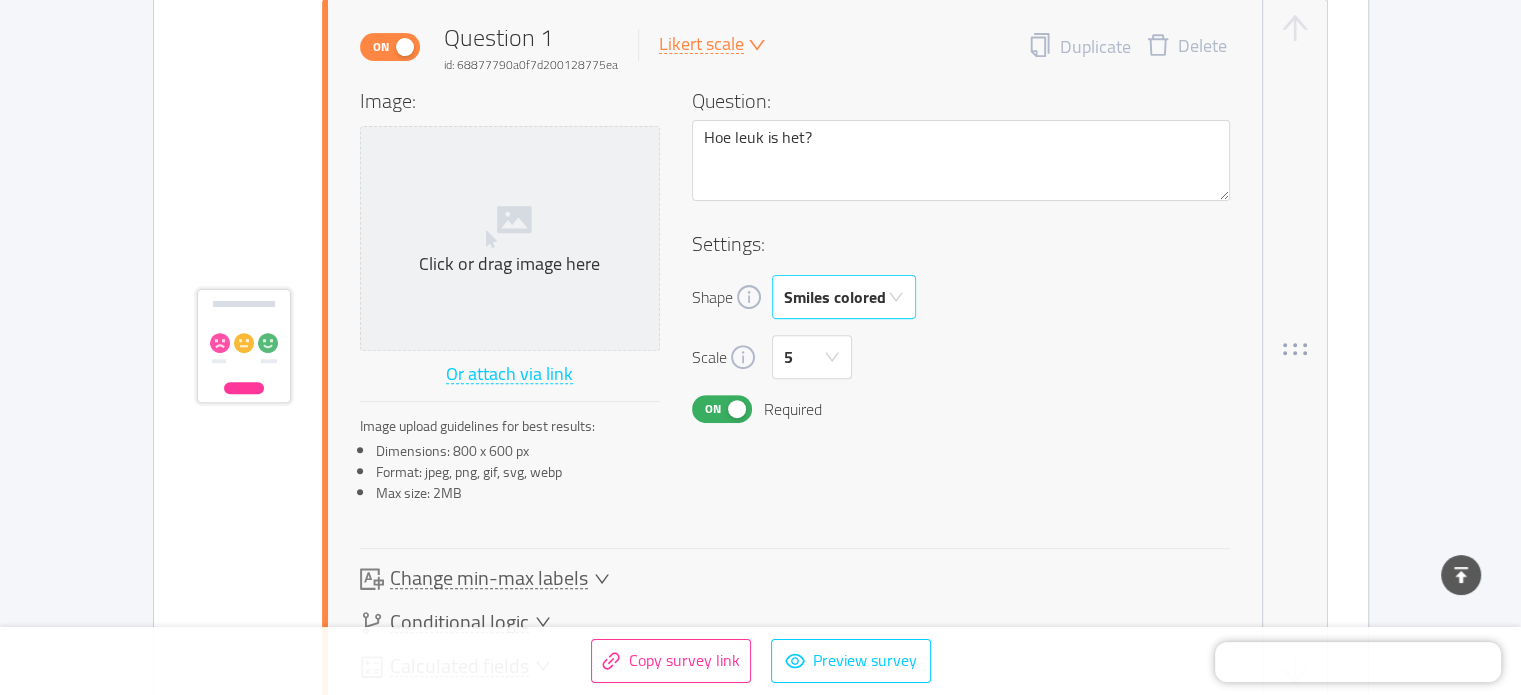 click on "Smiles colored" at bounding box center (835, 297) 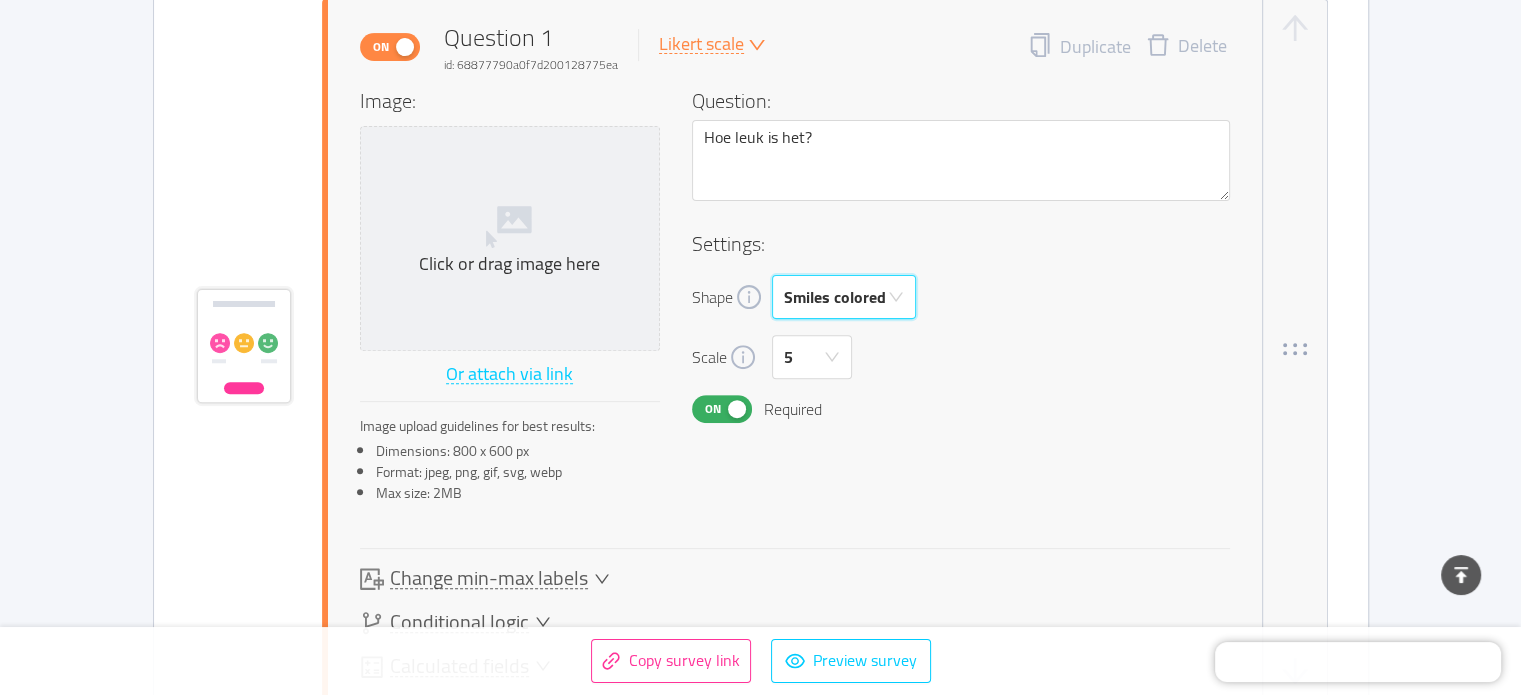 click on "Shape  Smiles colored" at bounding box center (961, 297) 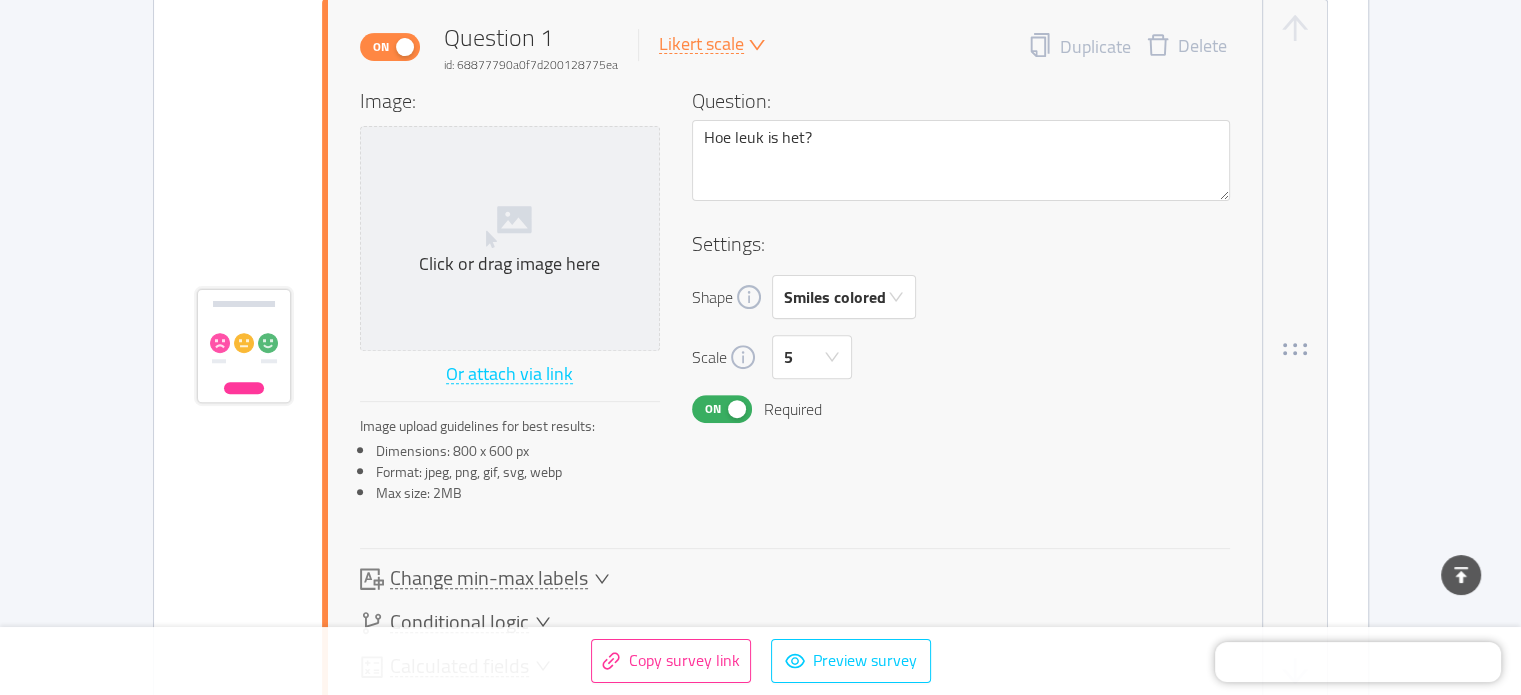 click on "Scale  5" at bounding box center [961, 357] 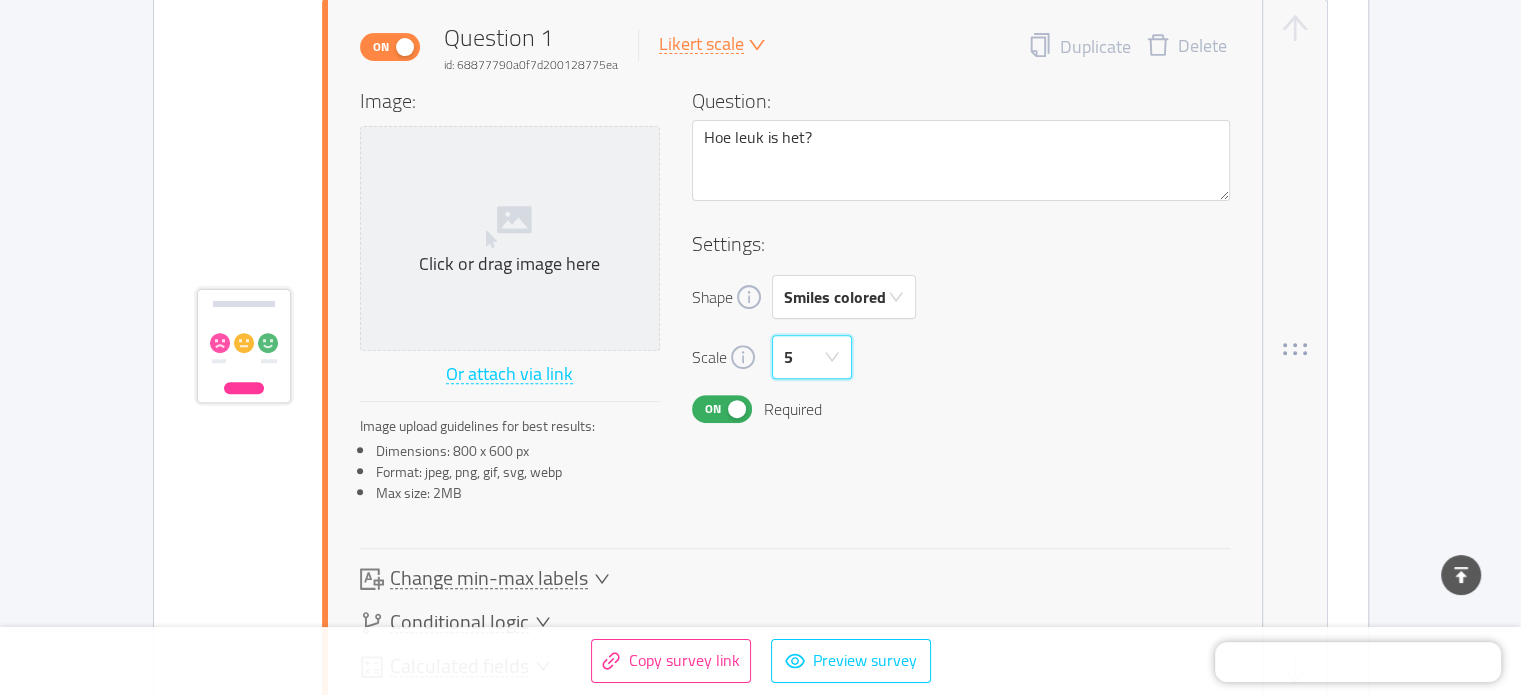 click on "5" at bounding box center (812, 357) 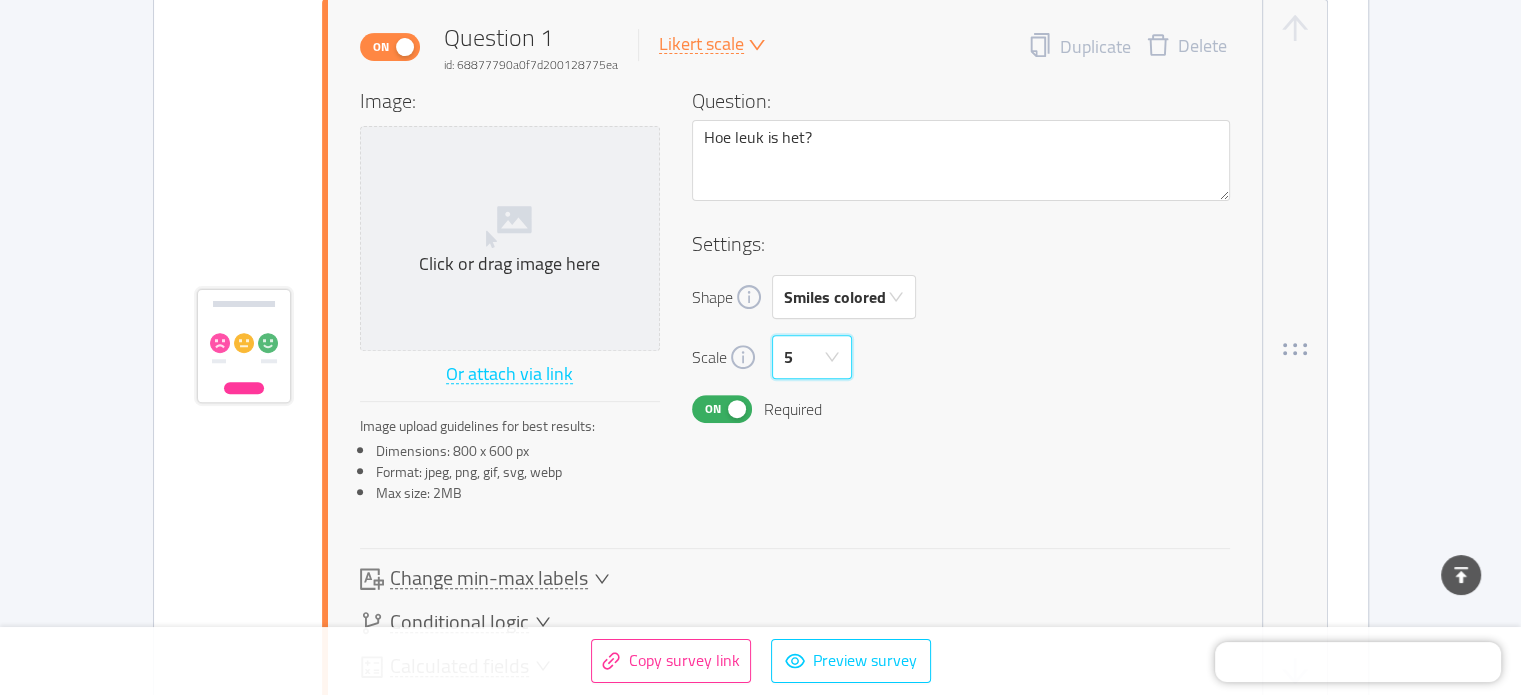 click on "Scale  5" at bounding box center (961, 357) 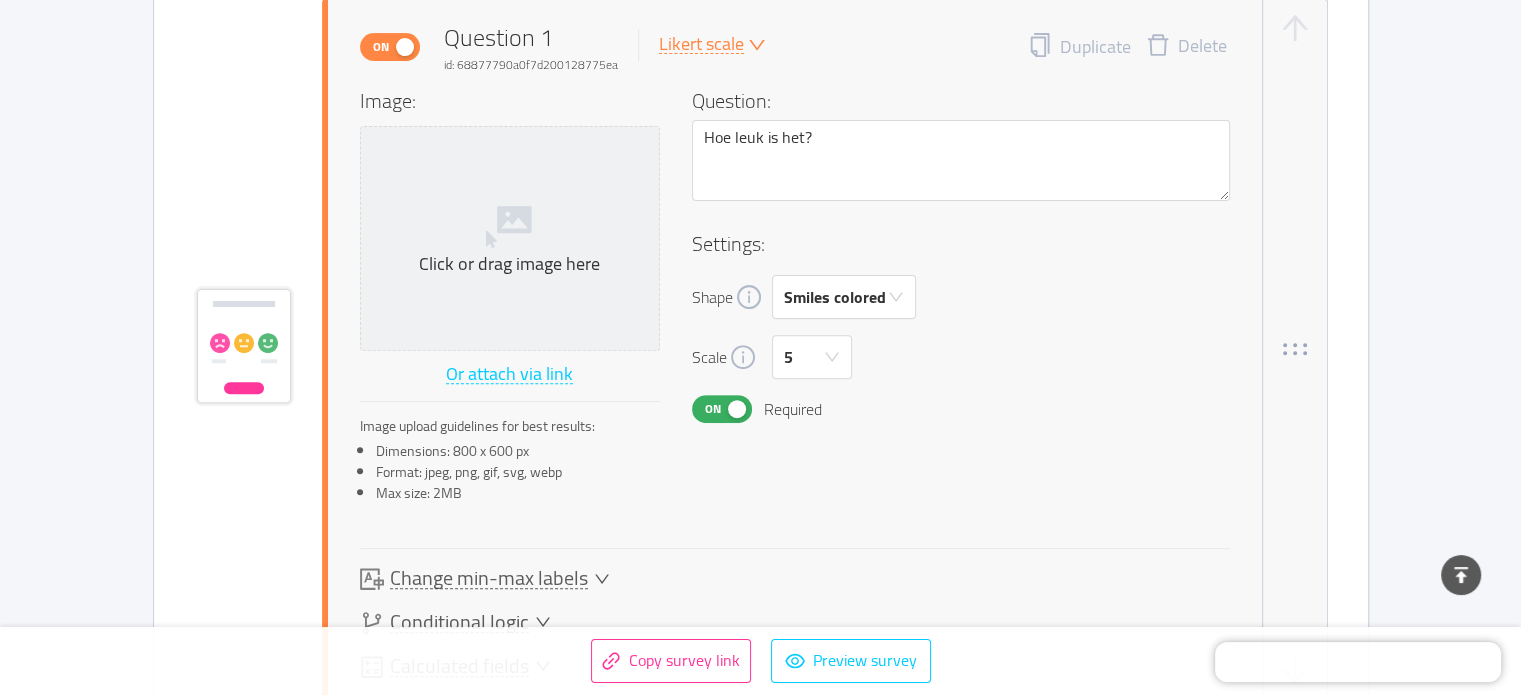 scroll, scrollTop: 432, scrollLeft: 0, axis: vertical 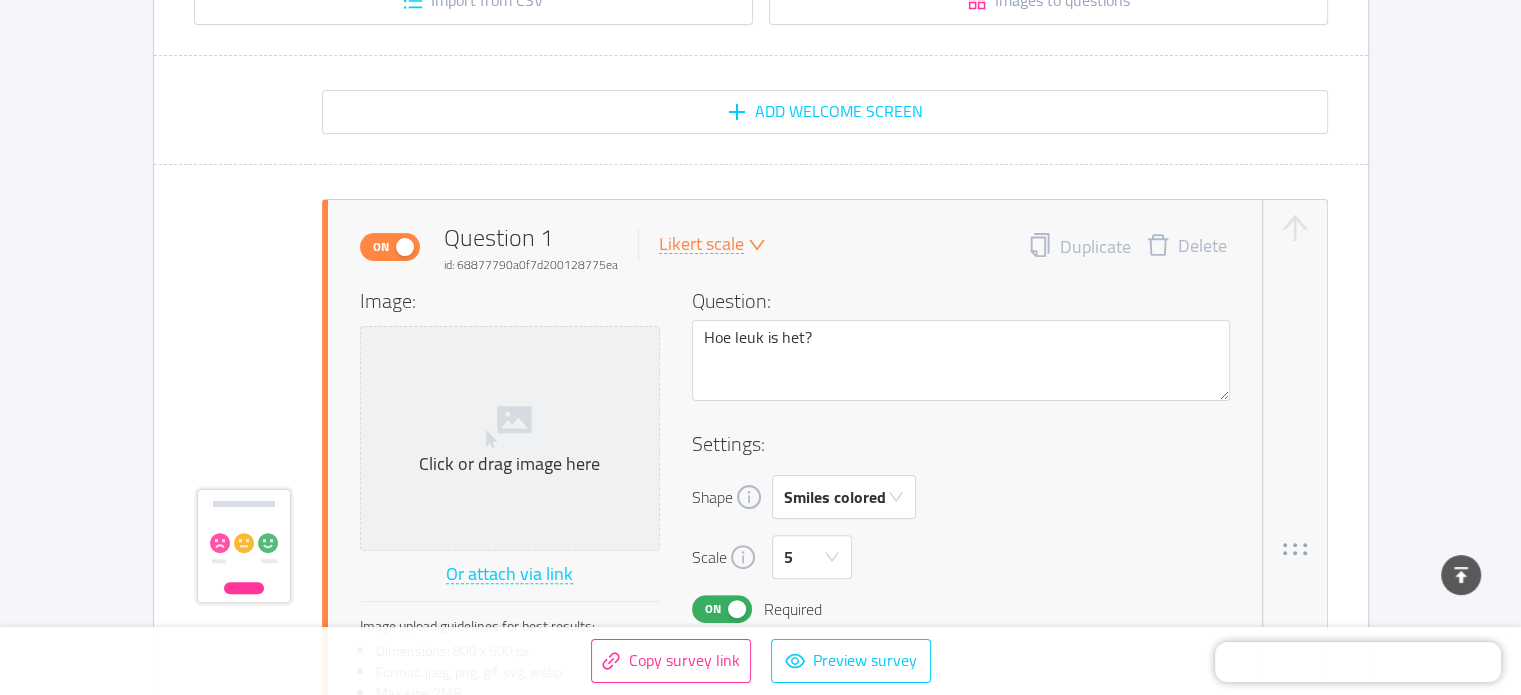 click on "Likert scale" at bounding box center [701, 244] 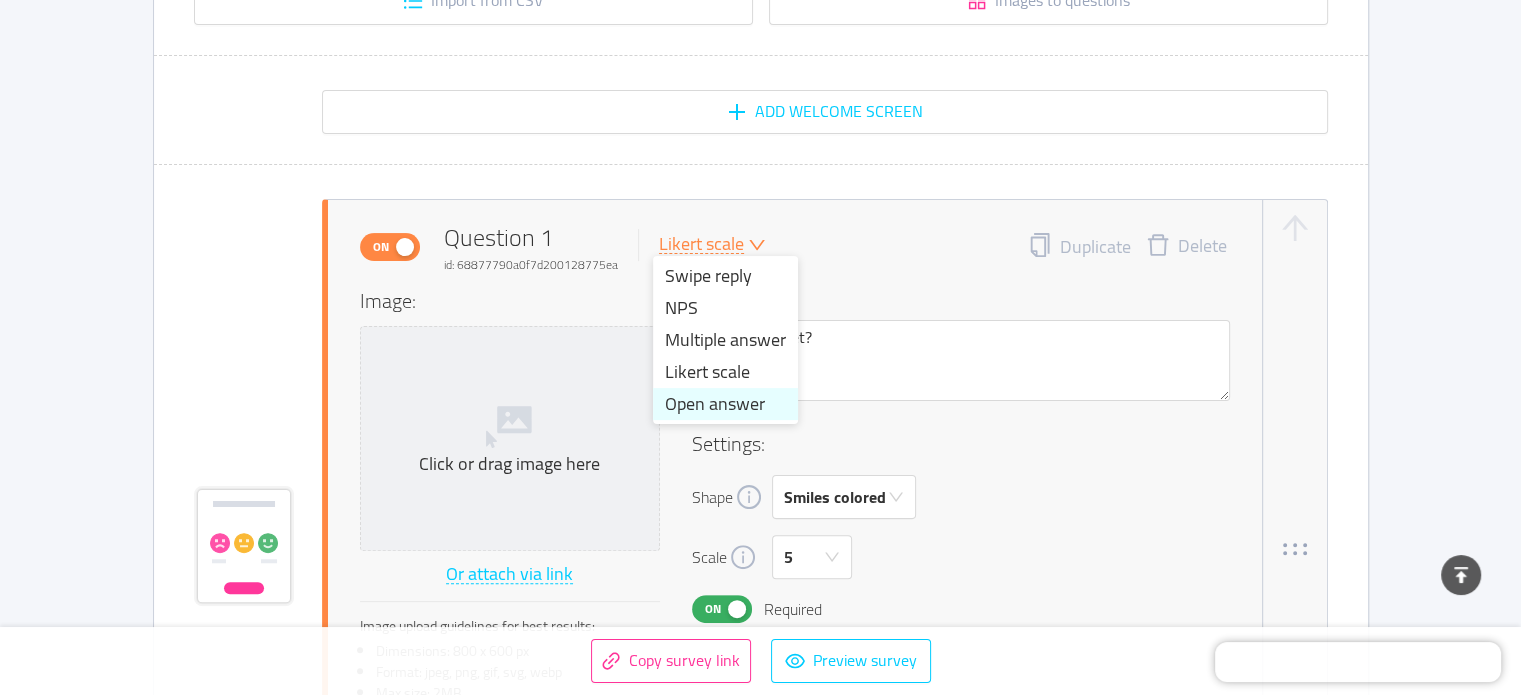 click on "Open answer" at bounding box center (725, 404) 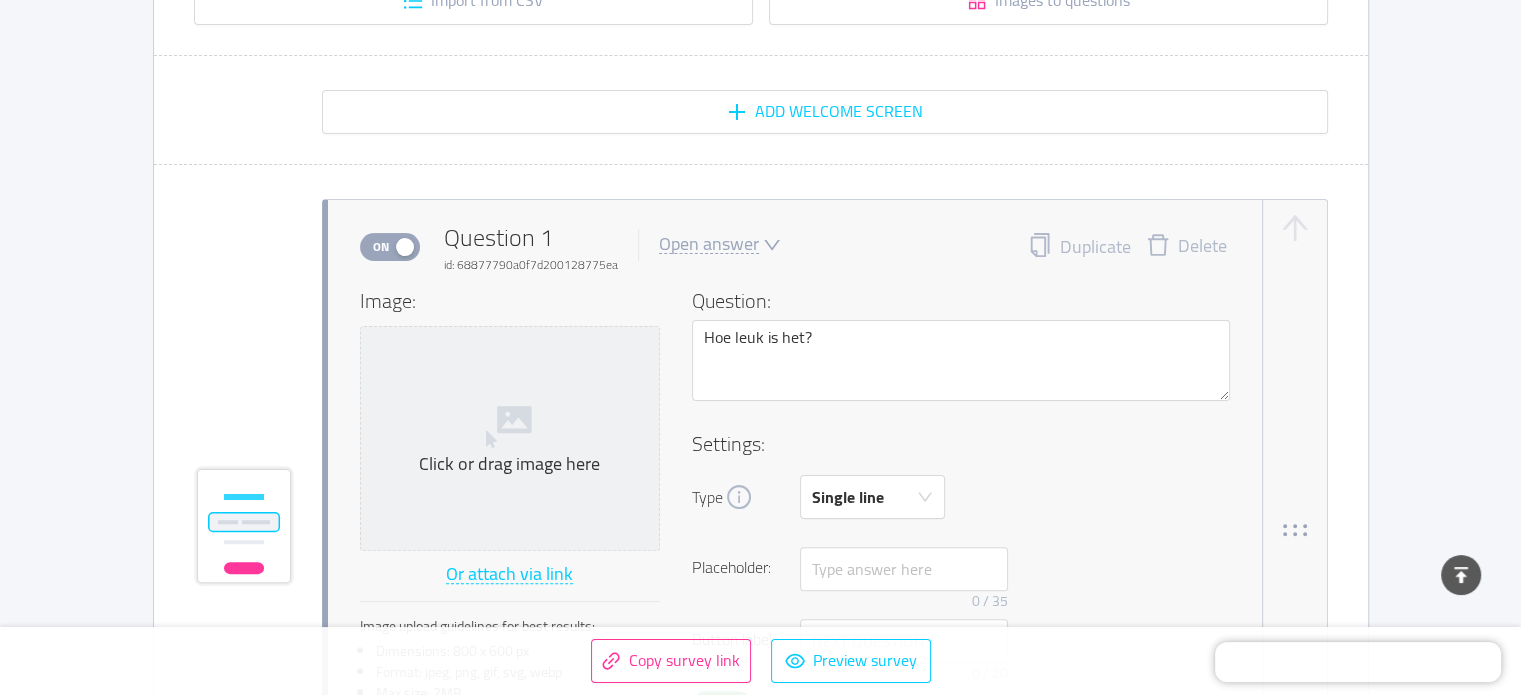 type 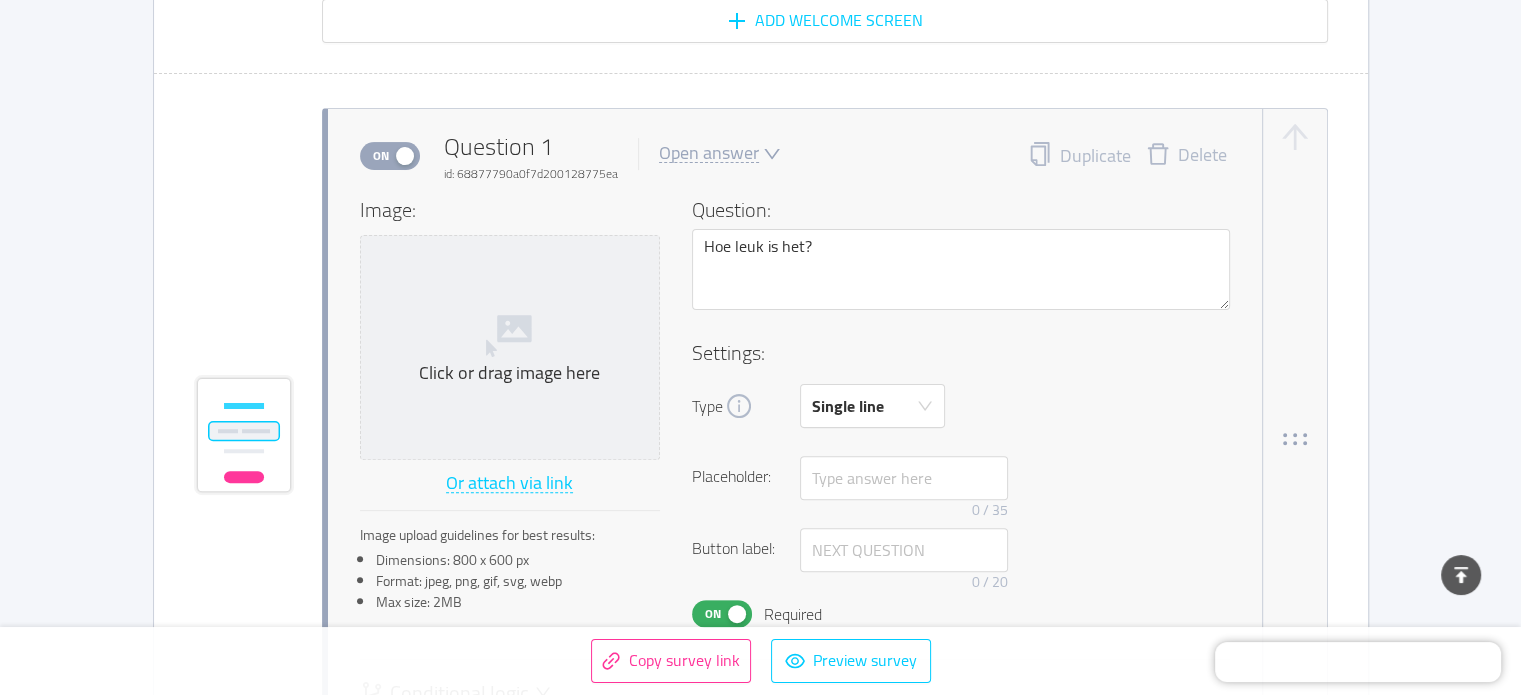 scroll, scrollTop: 632, scrollLeft: 0, axis: vertical 